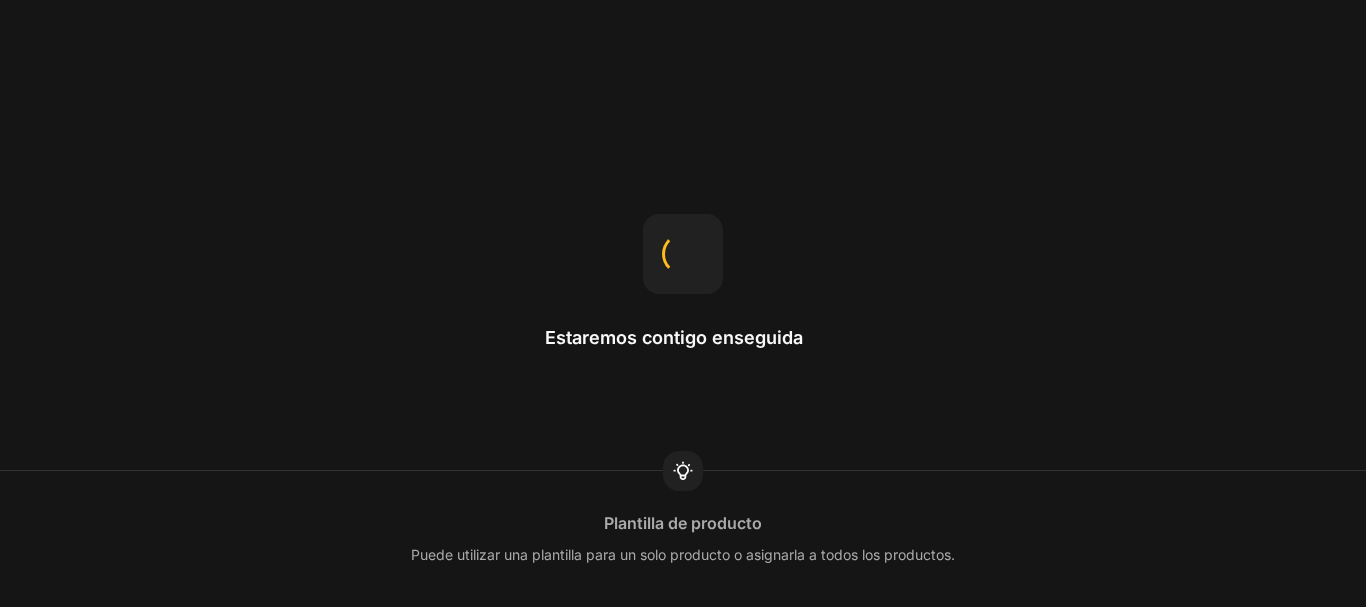 scroll, scrollTop: 0, scrollLeft: 0, axis: both 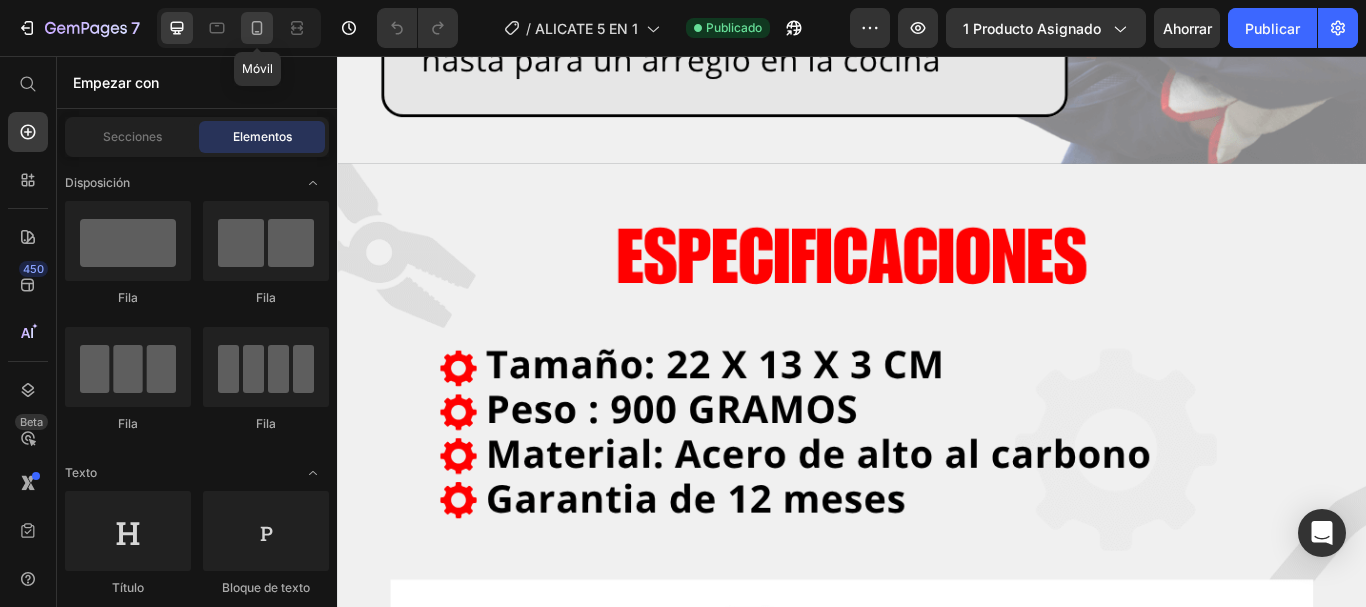 click 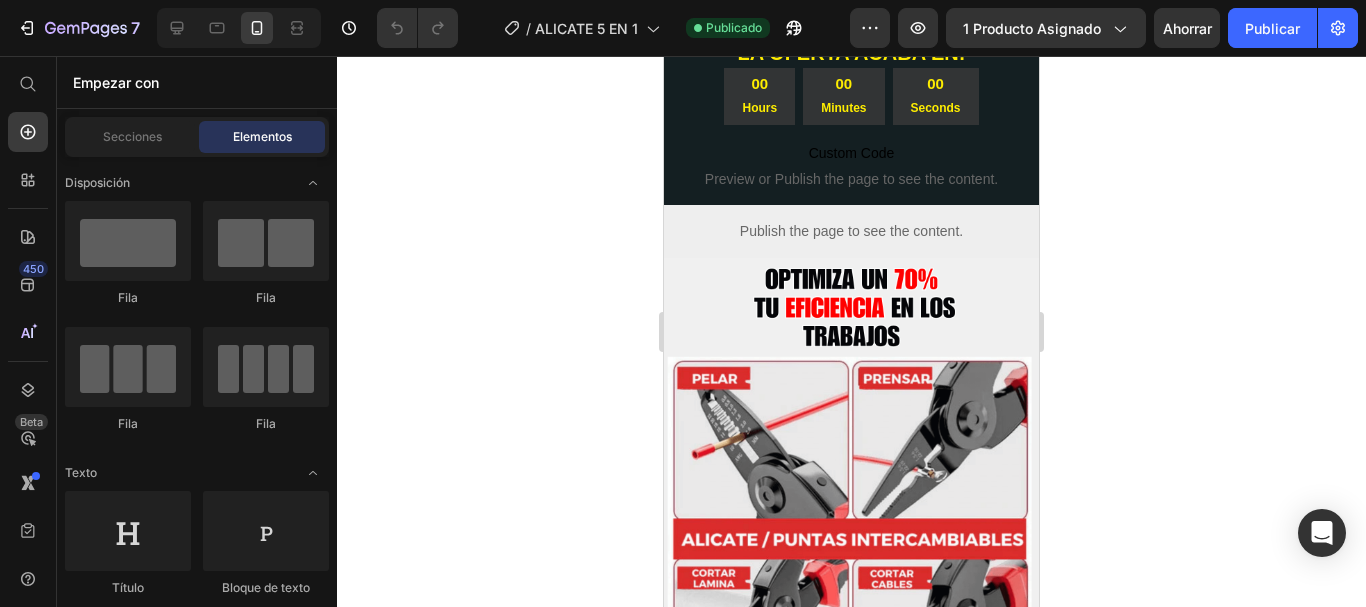 scroll, scrollTop: 0, scrollLeft: 0, axis: both 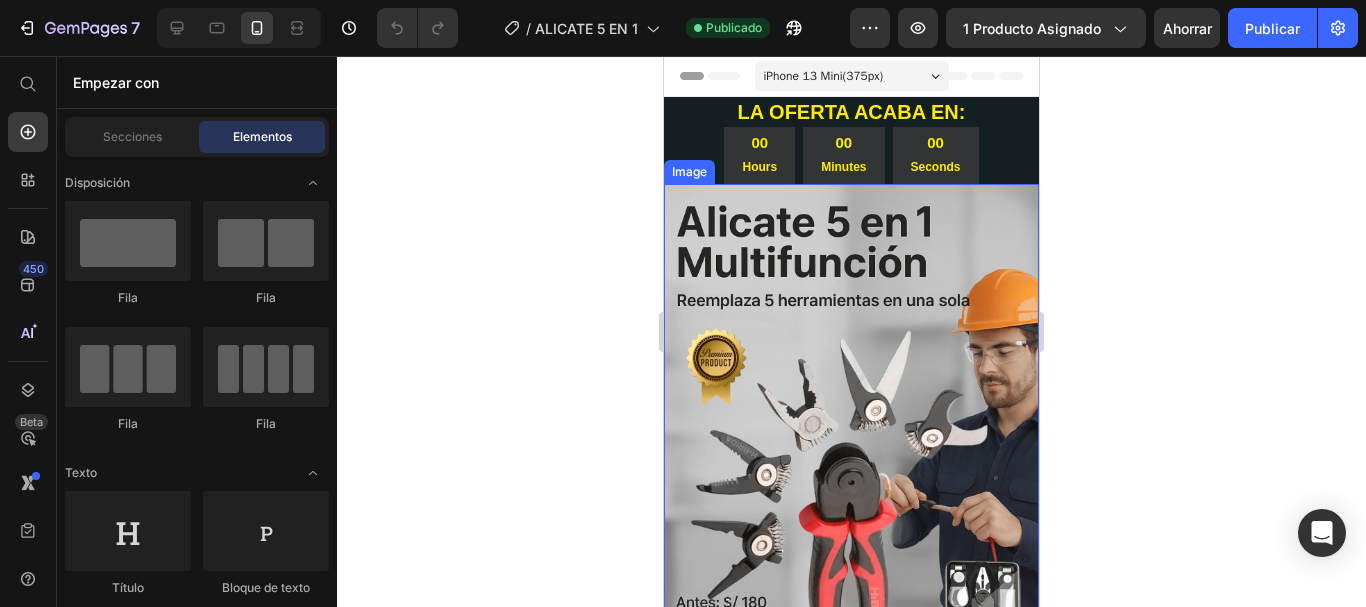 click at bounding box center (851, 479) 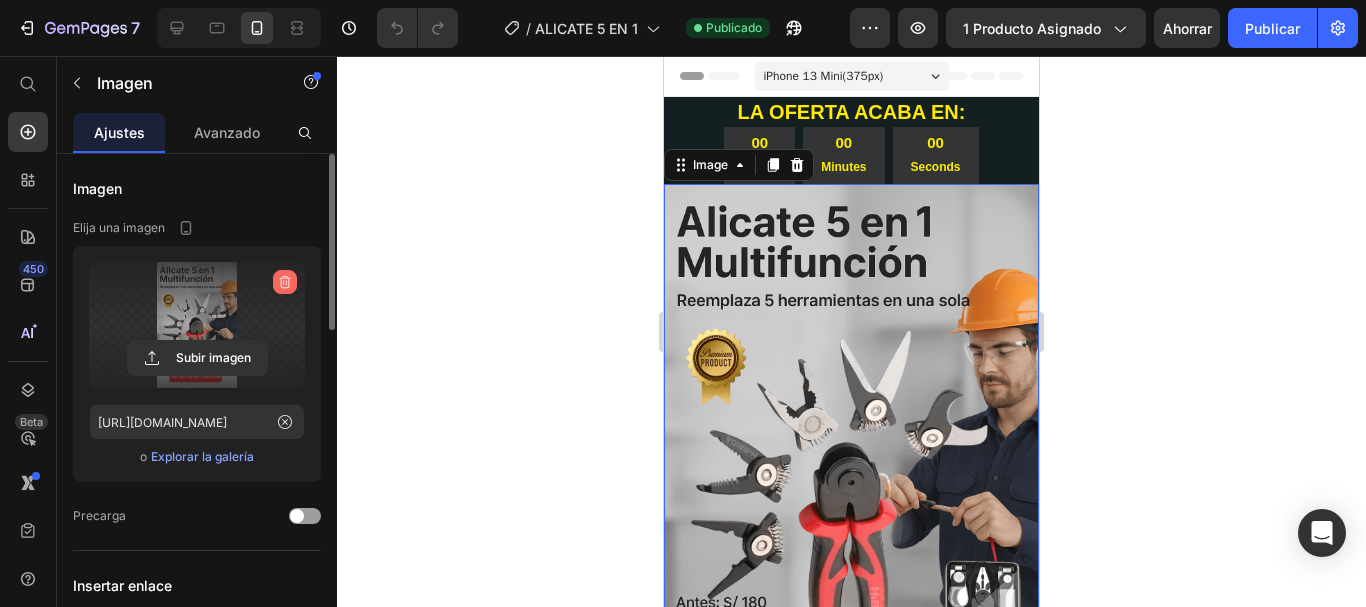 click 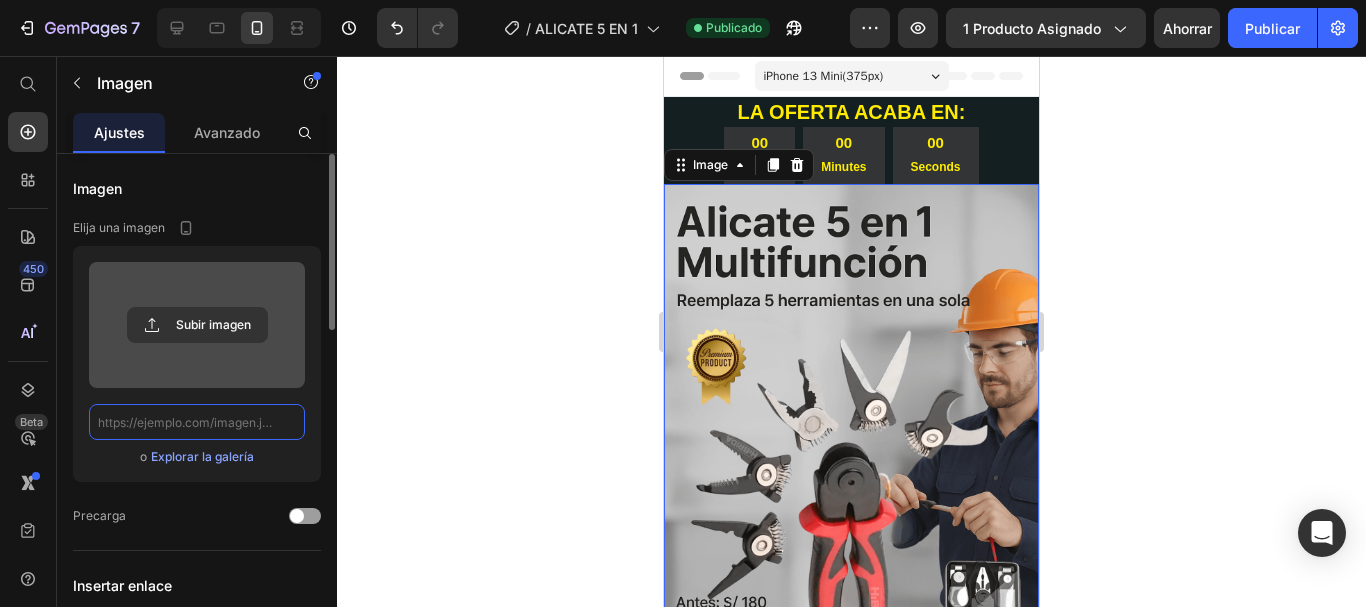 scroll, scrollTop: 0, scrollLeft: 0, axis: both 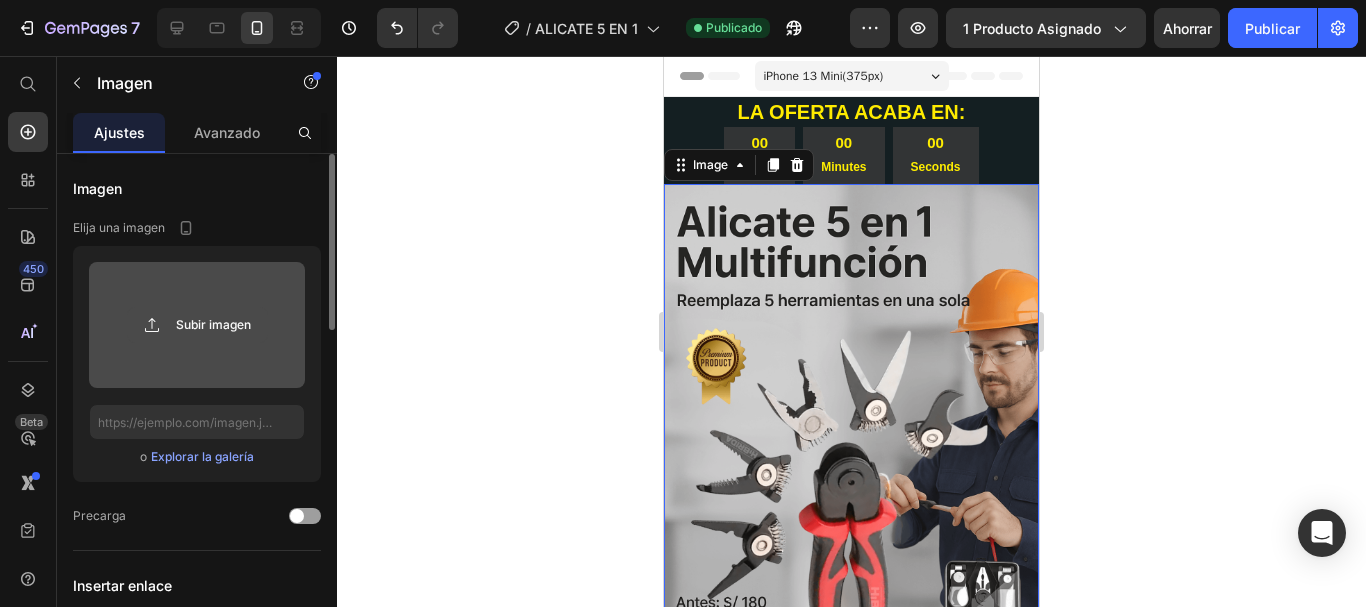 click 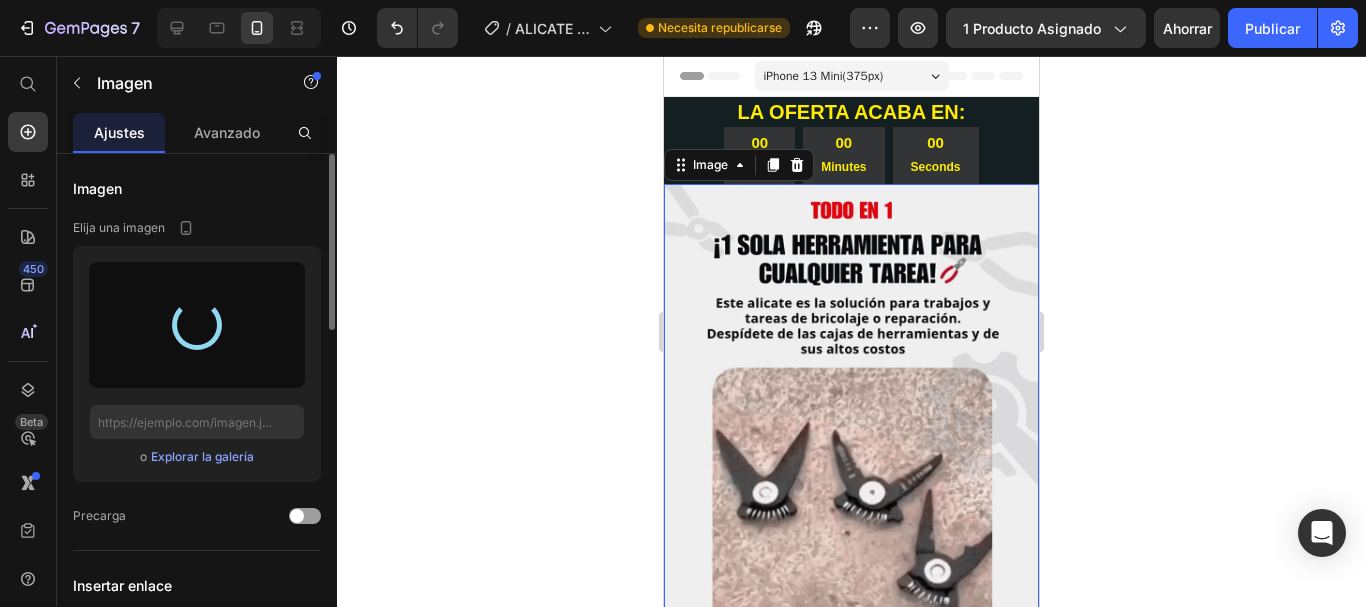 type on "[URL][DOMAIN_NAME]" 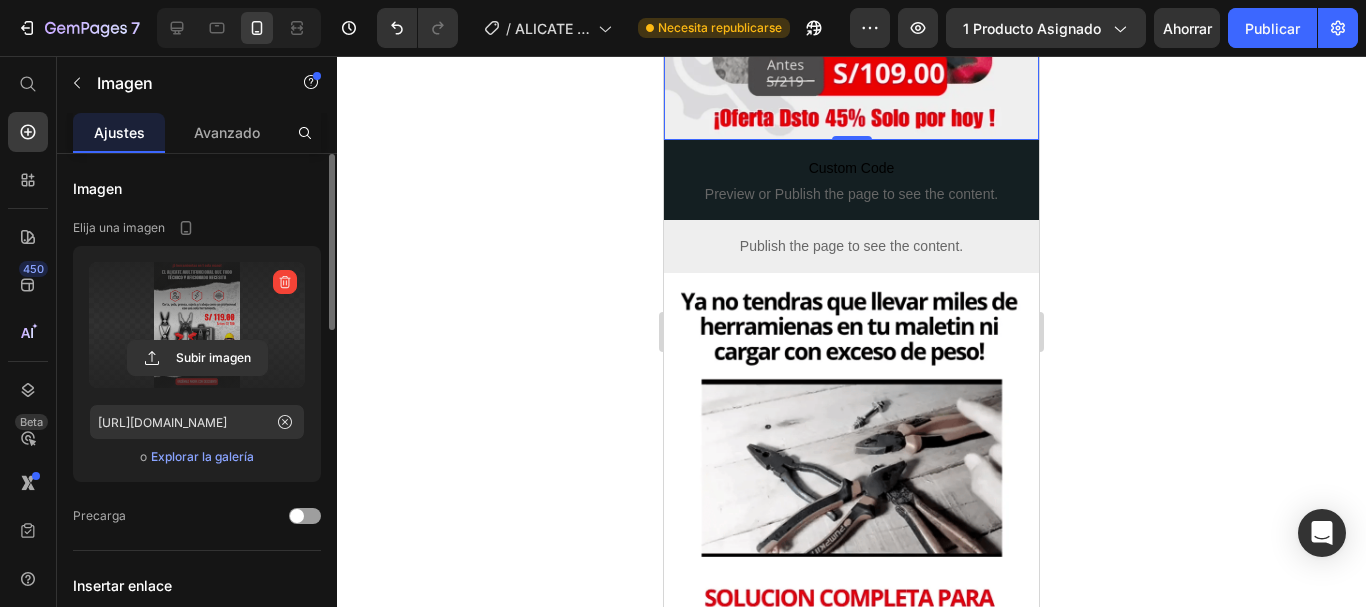 scroll, scrollTop: 635, scrollLeft: 0, axis: vertical 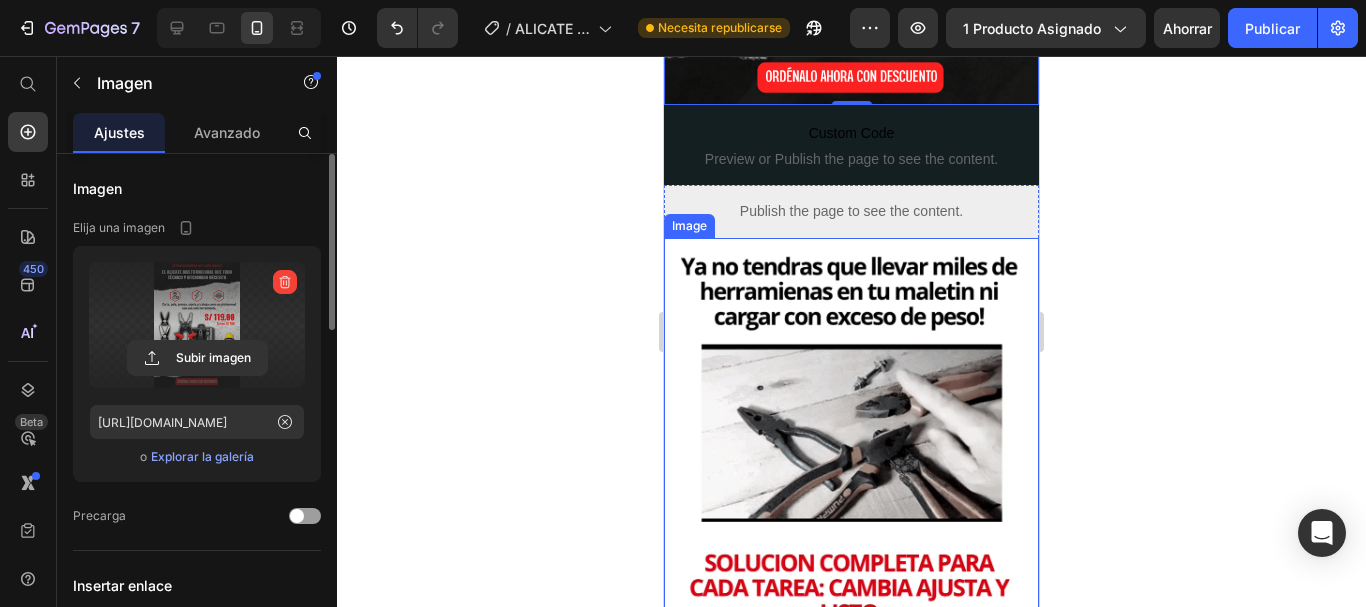 click at bounding box center (851, 533) 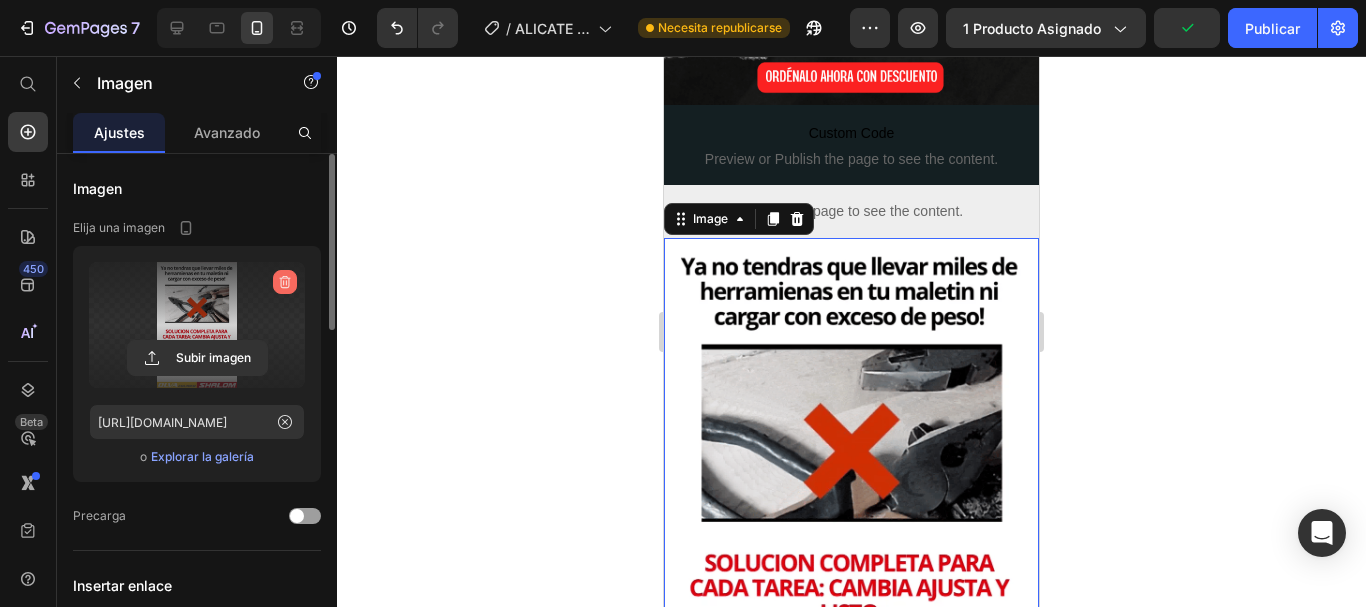 click at bounding box center [285, 282] 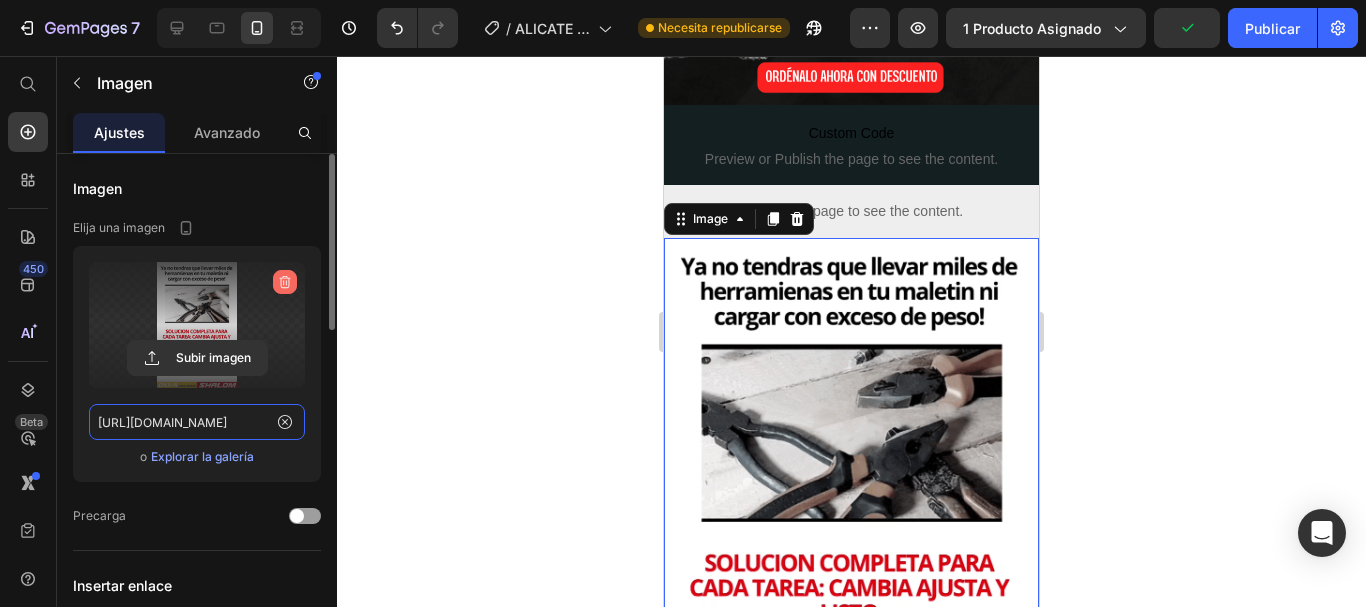 type 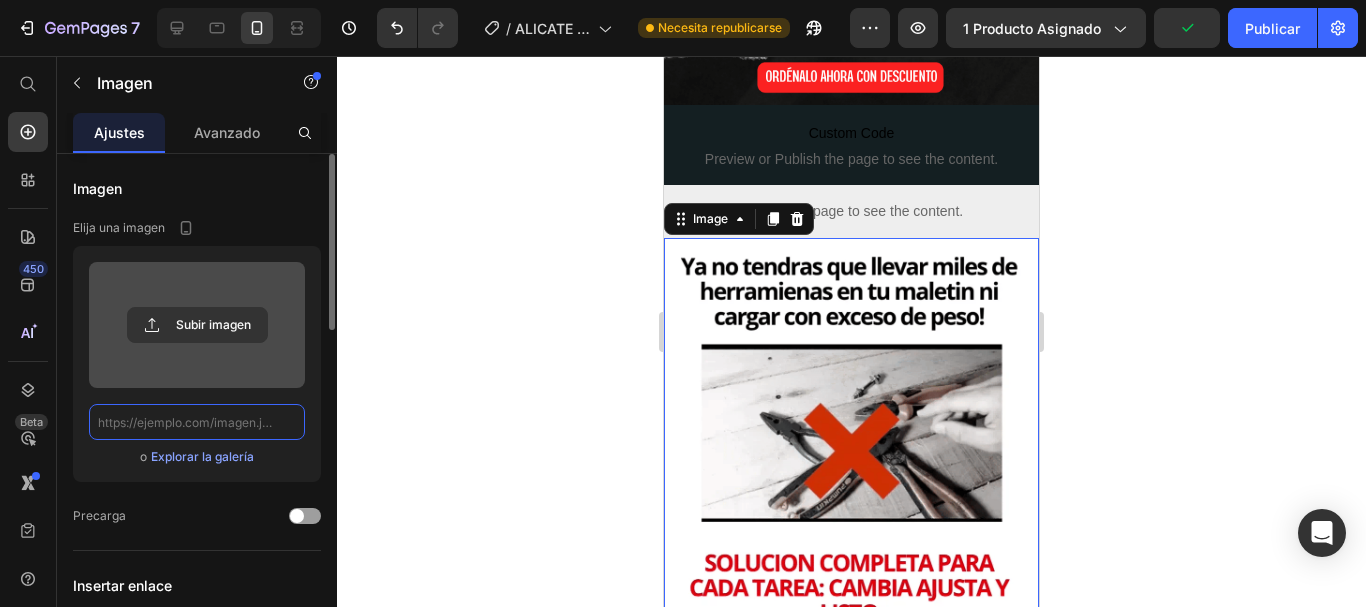 scroll, scrollTop: 0, scrollLeft: 0, axis: both 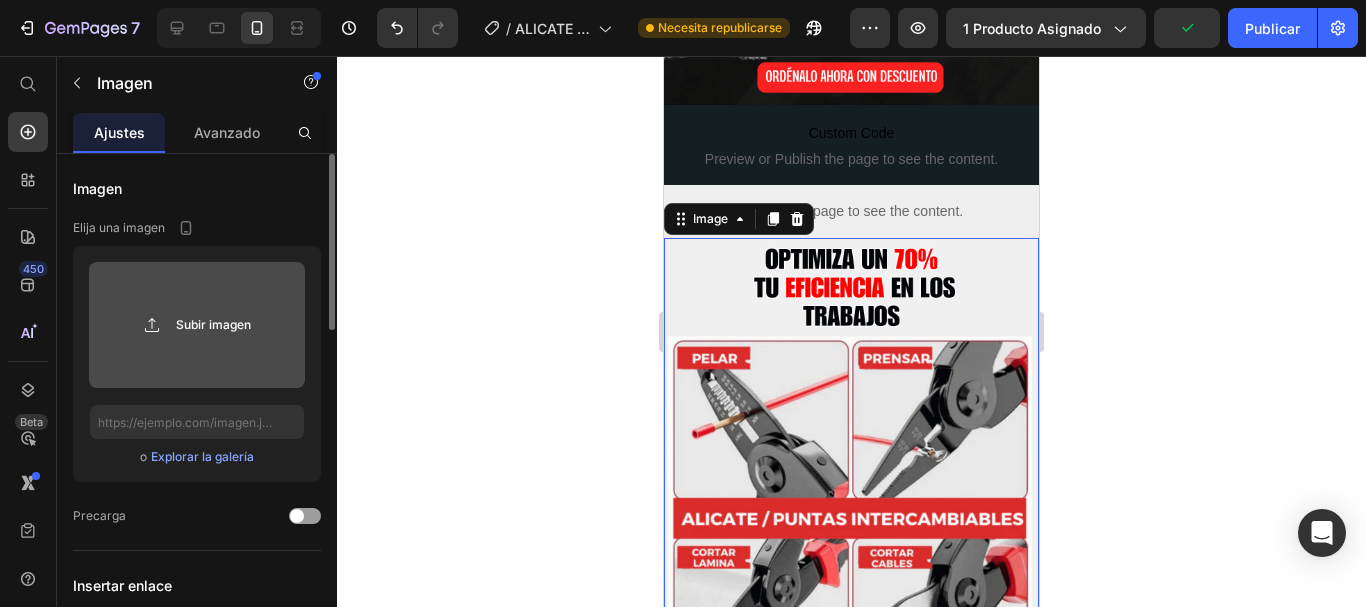 click 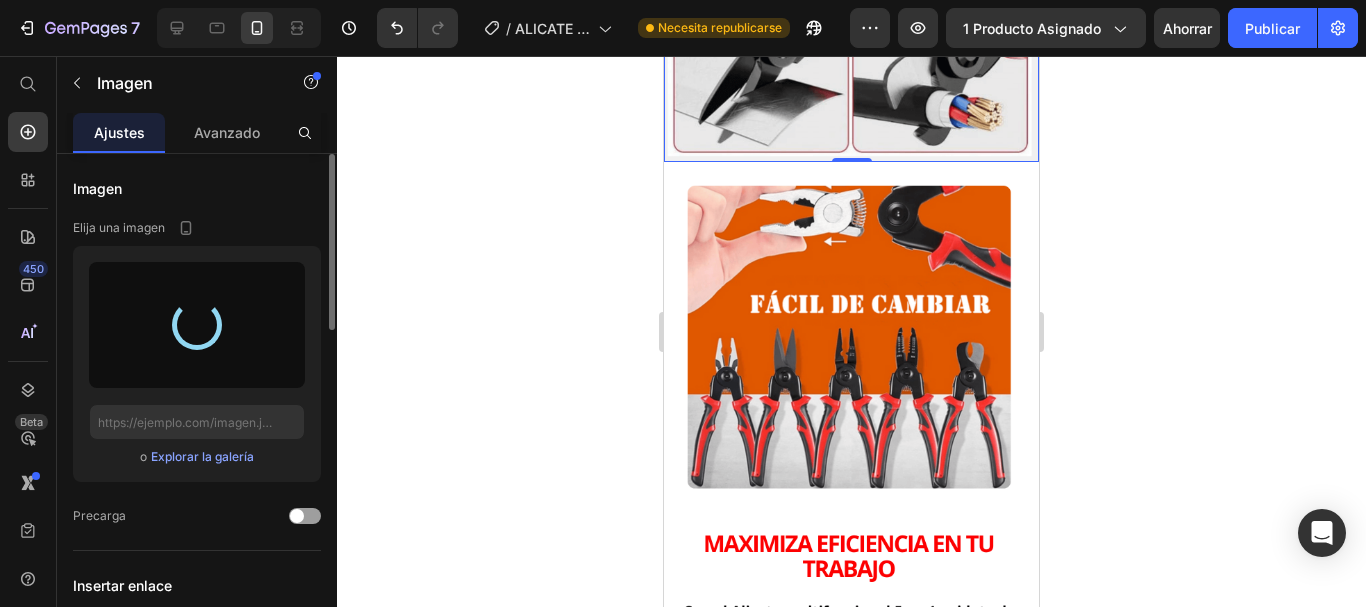 scroll, scrollTop: 1180, scrollLeft: 0, axis: vertical 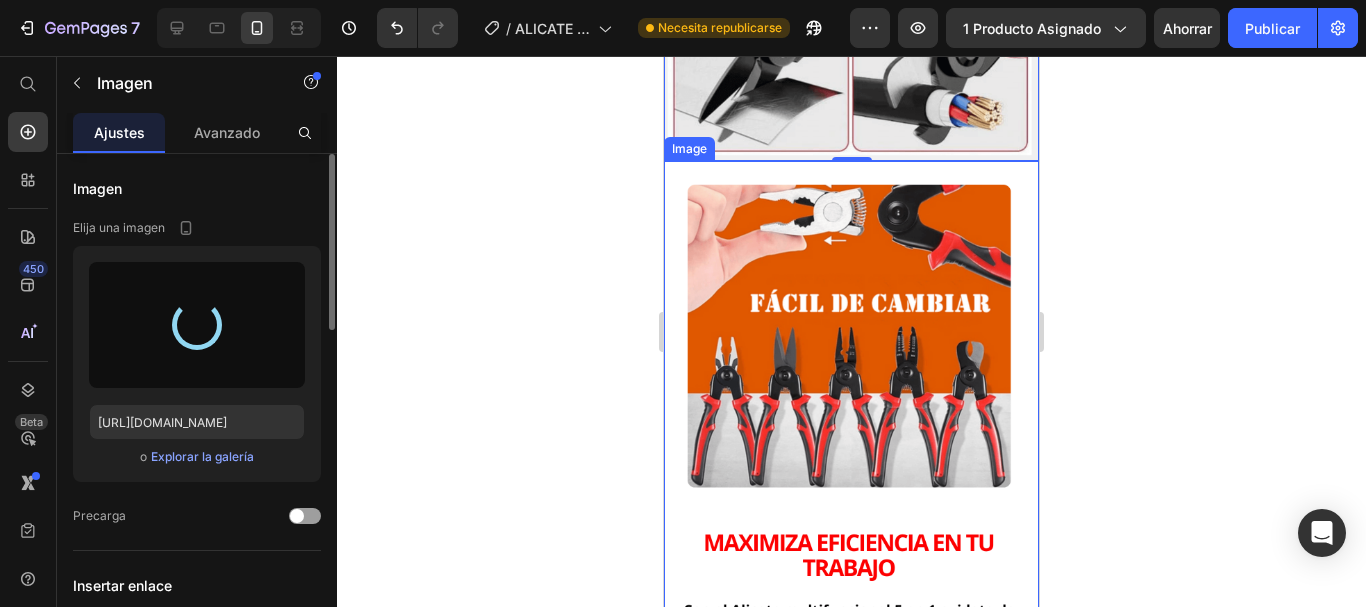 click at bounding box center [851, 456] 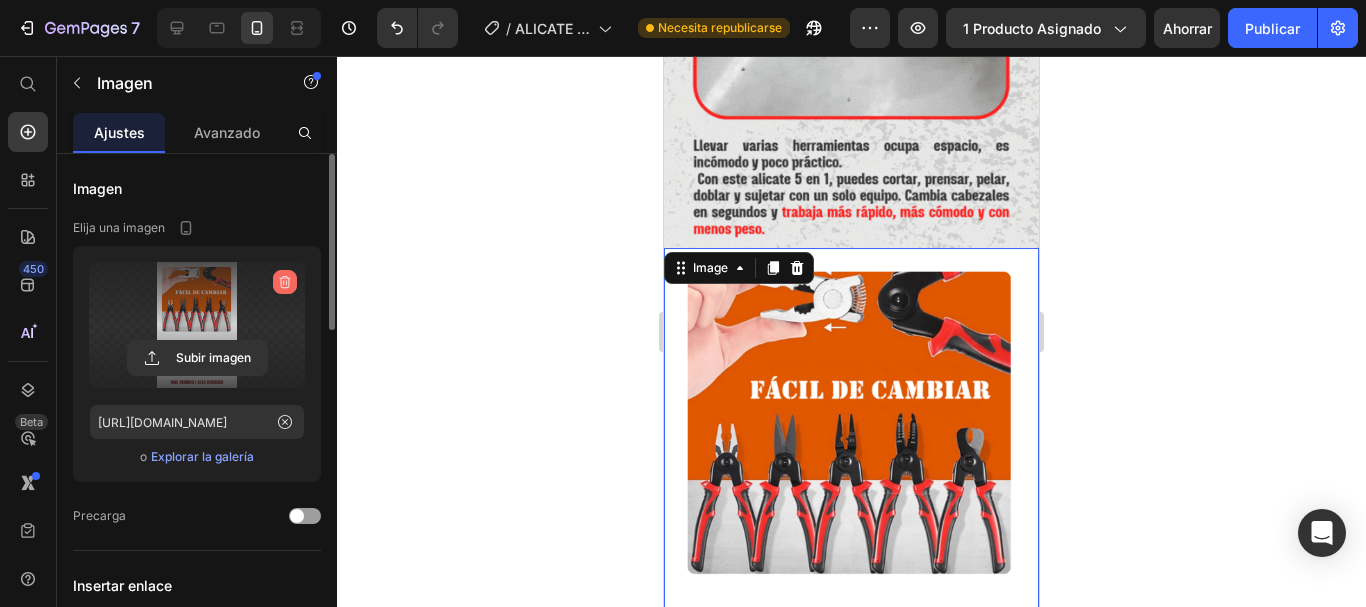 click 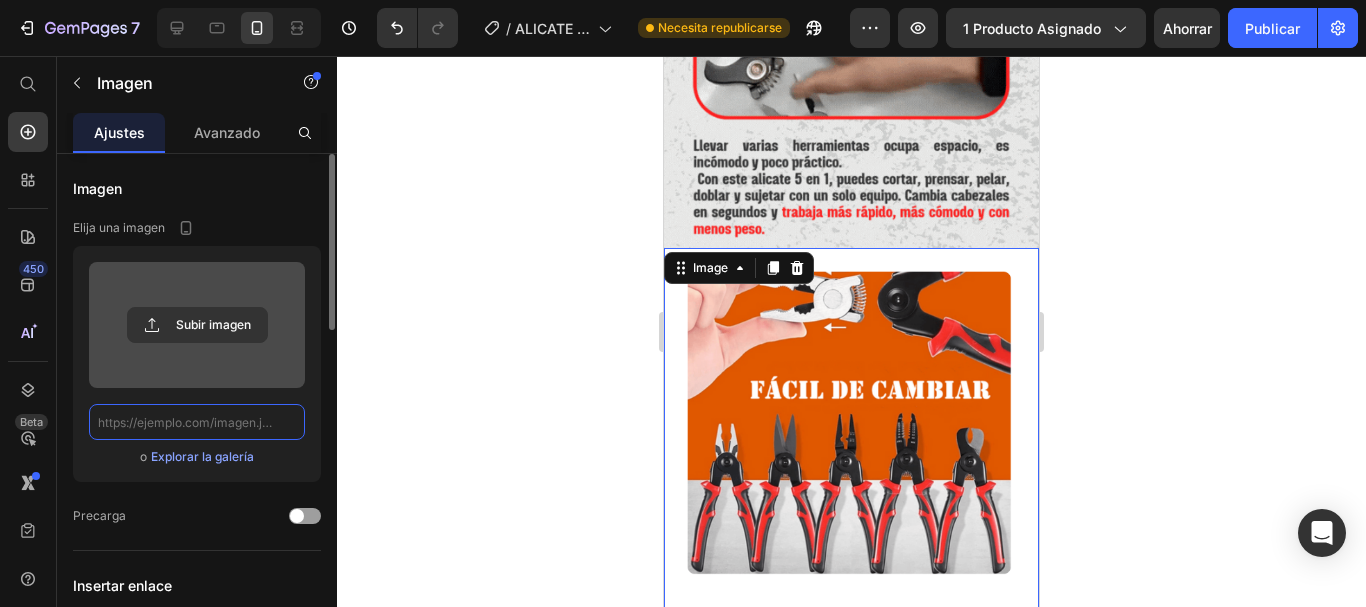 scroll, scrollTop: 0, scrollLeft: 0, axis: both 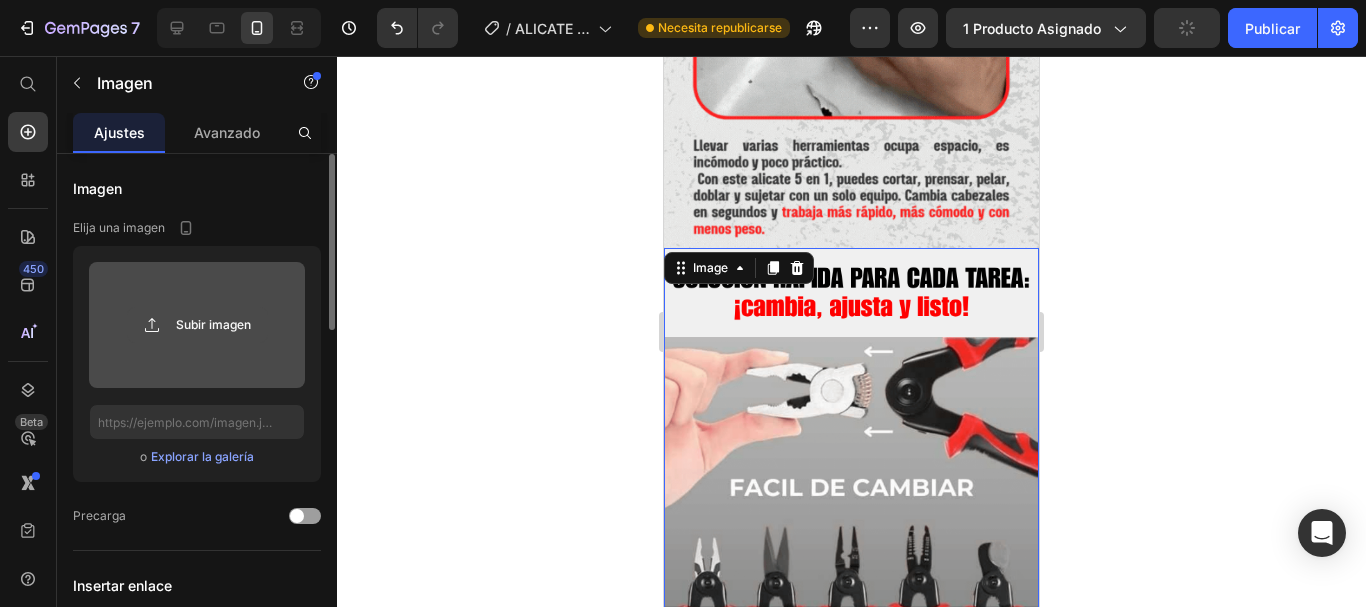 click 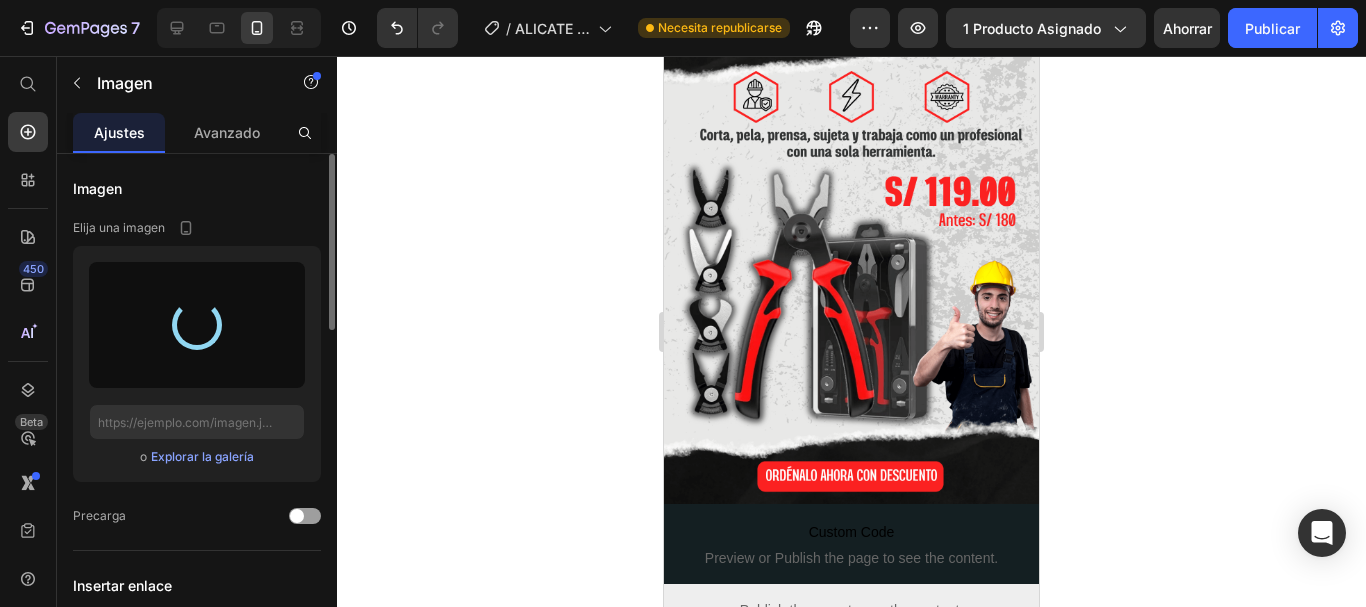 type on "[URL][DOMAIN_NAME]" 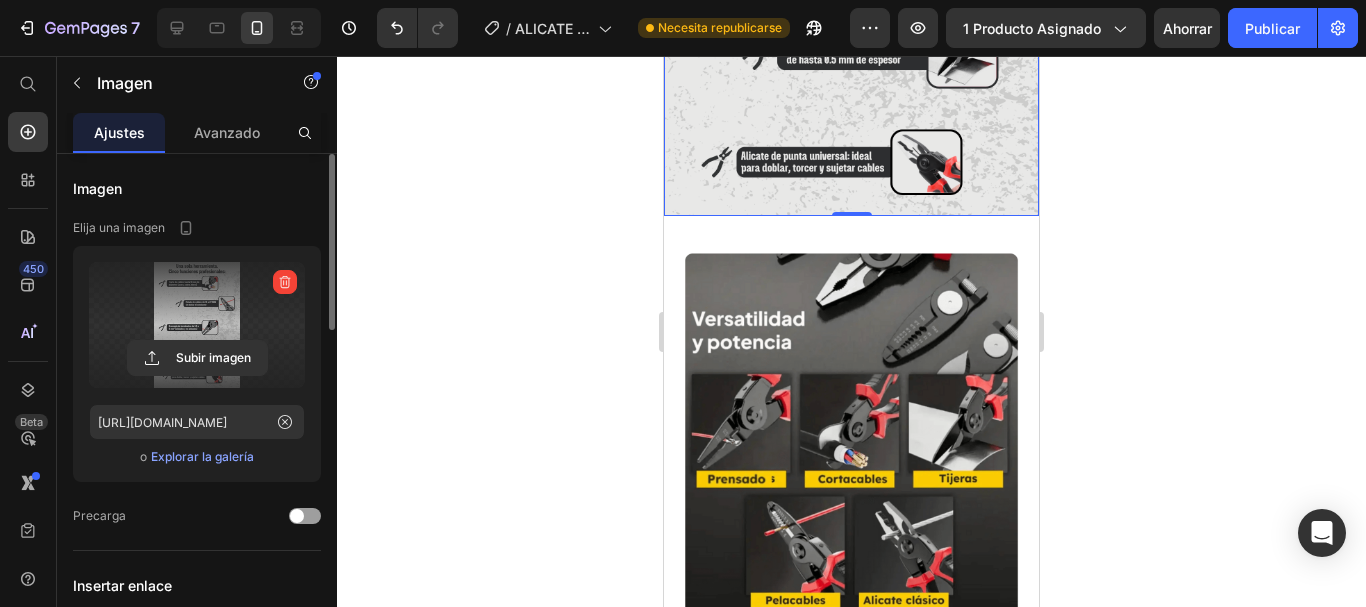 scroll, scrollTop: 1779, scrollLeft: 0, axis: vertical 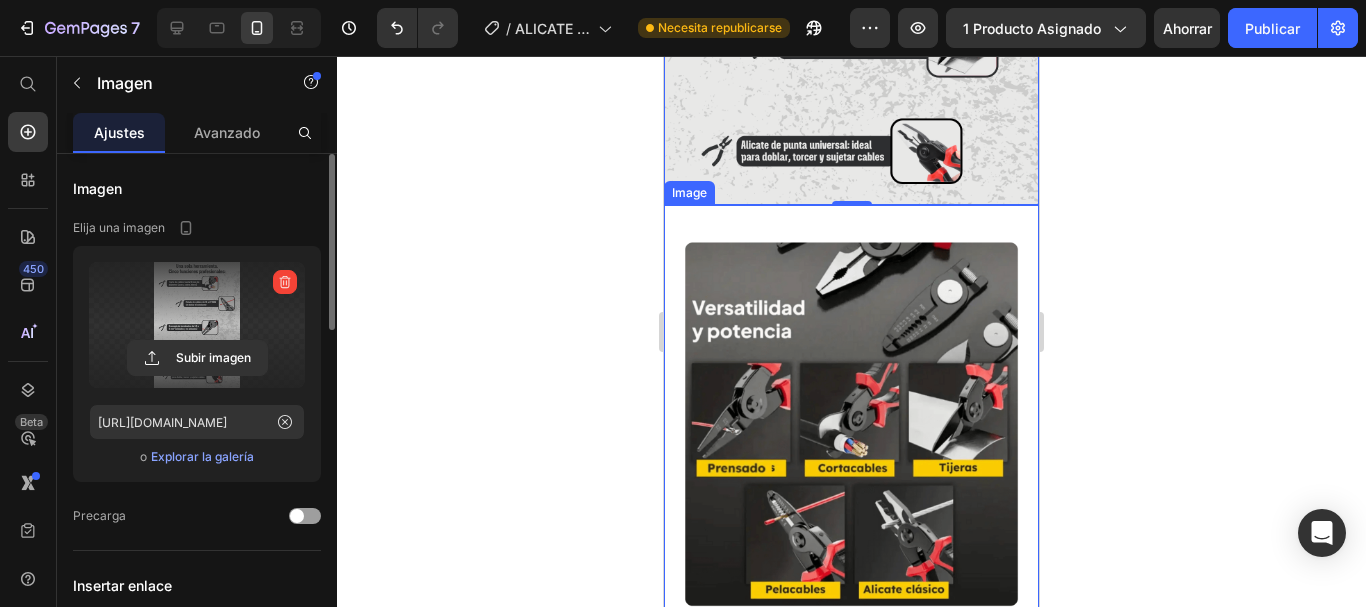 click at bounding box center (851, 500) 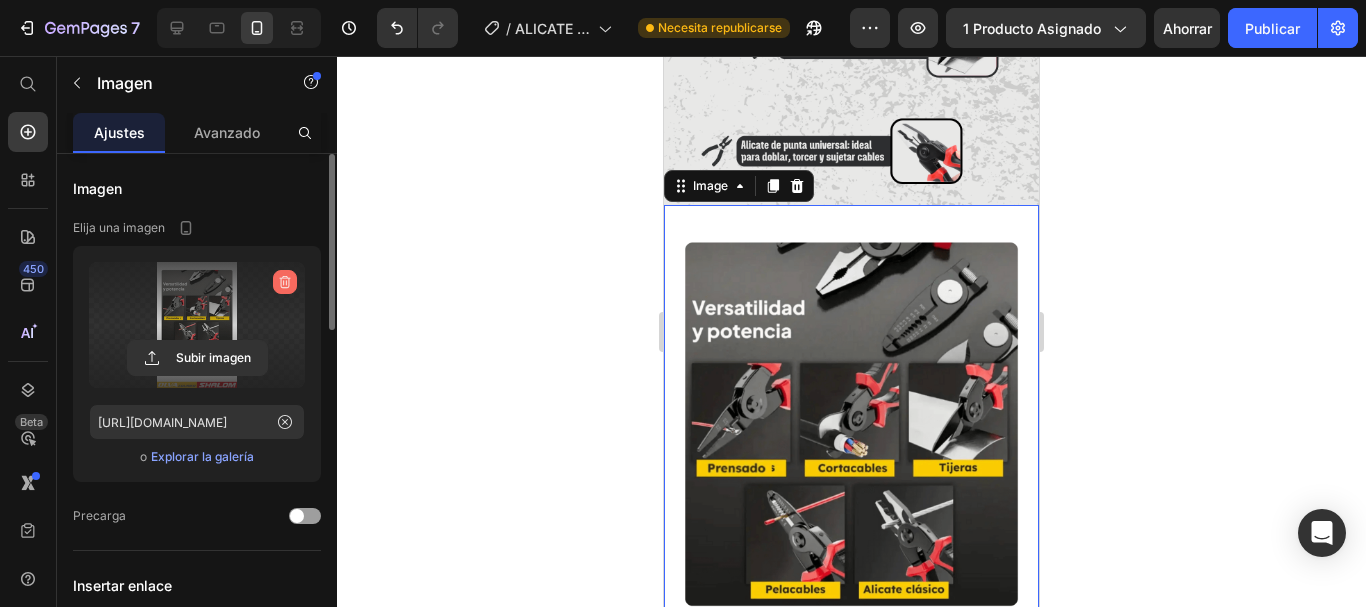 click 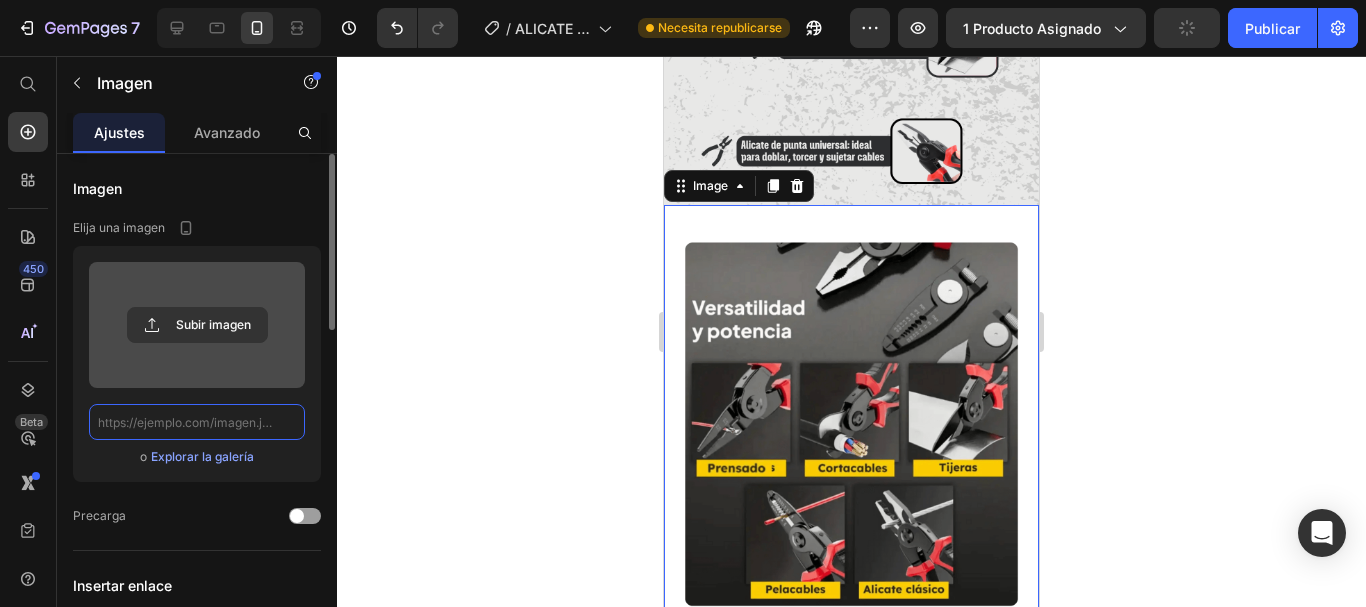 scroll, scrollTop: 0, scrollLeft: 0, axis: both 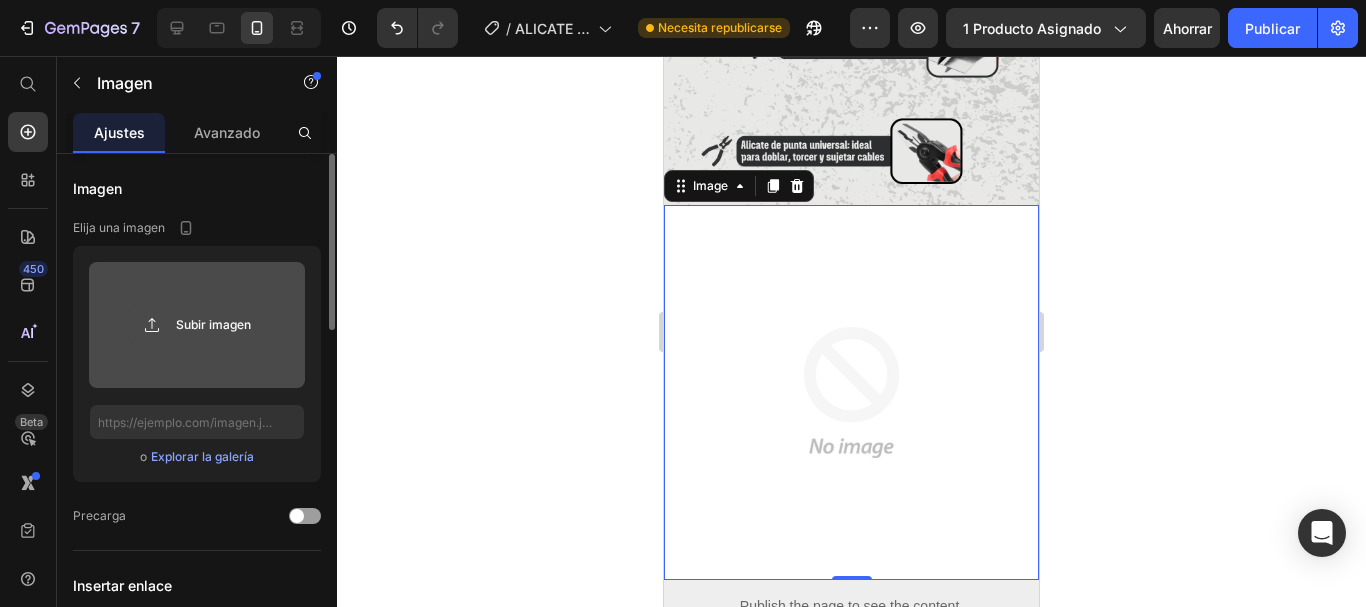 click 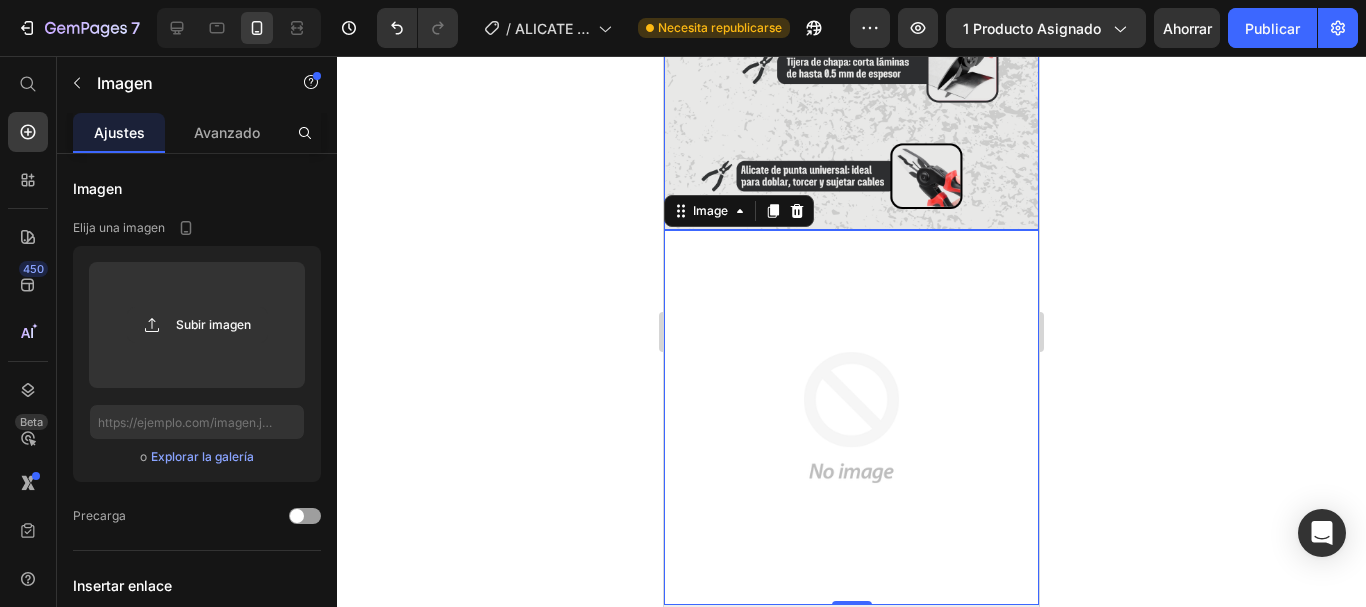 scroll, scrollTop: 1758, scrollLeft: 0, axis: vertical 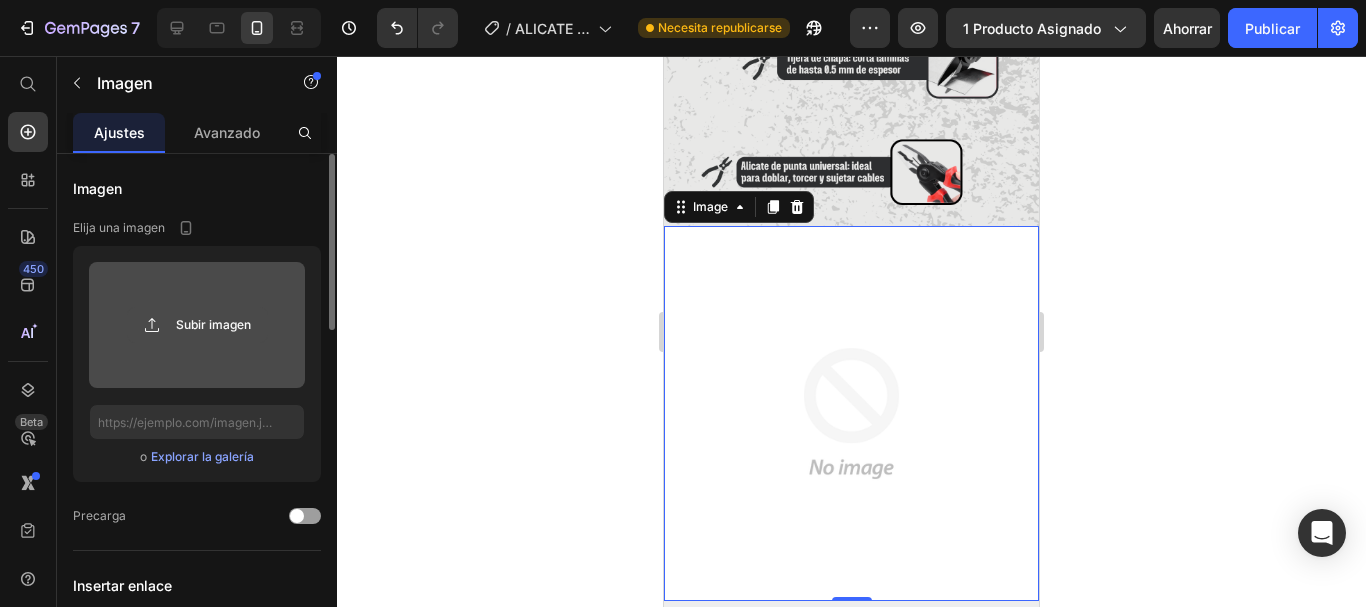 click 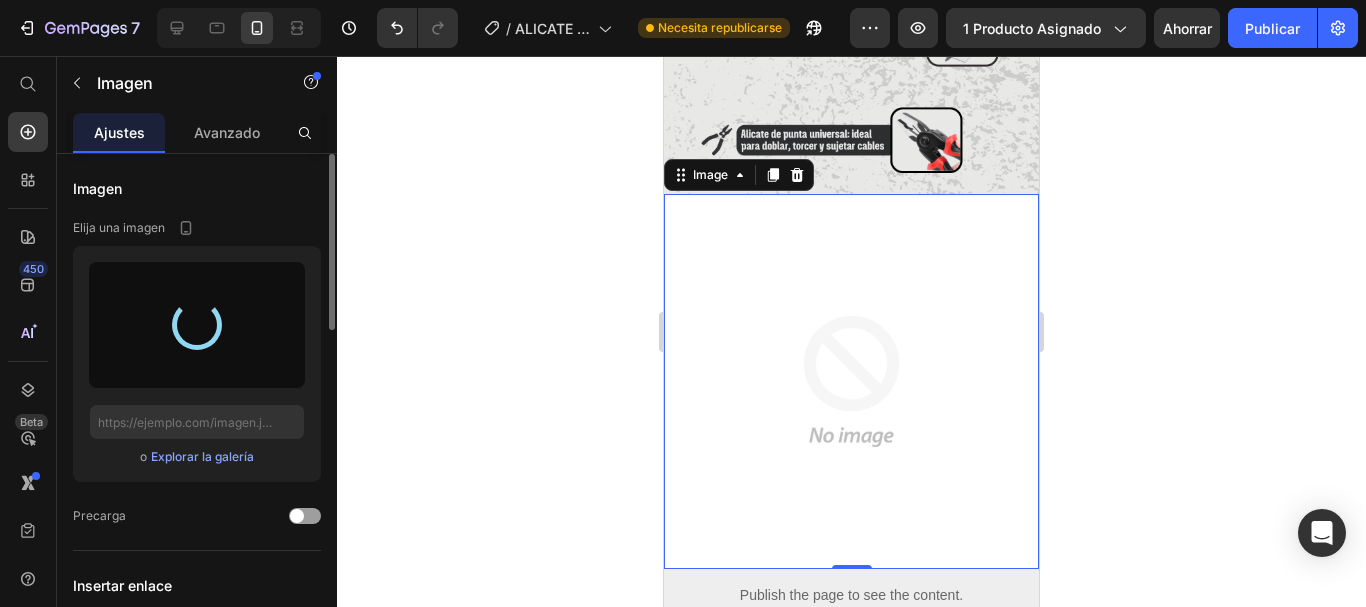 scroll, scrollTop: 1791, scrollLeft: 0, axis: vertical 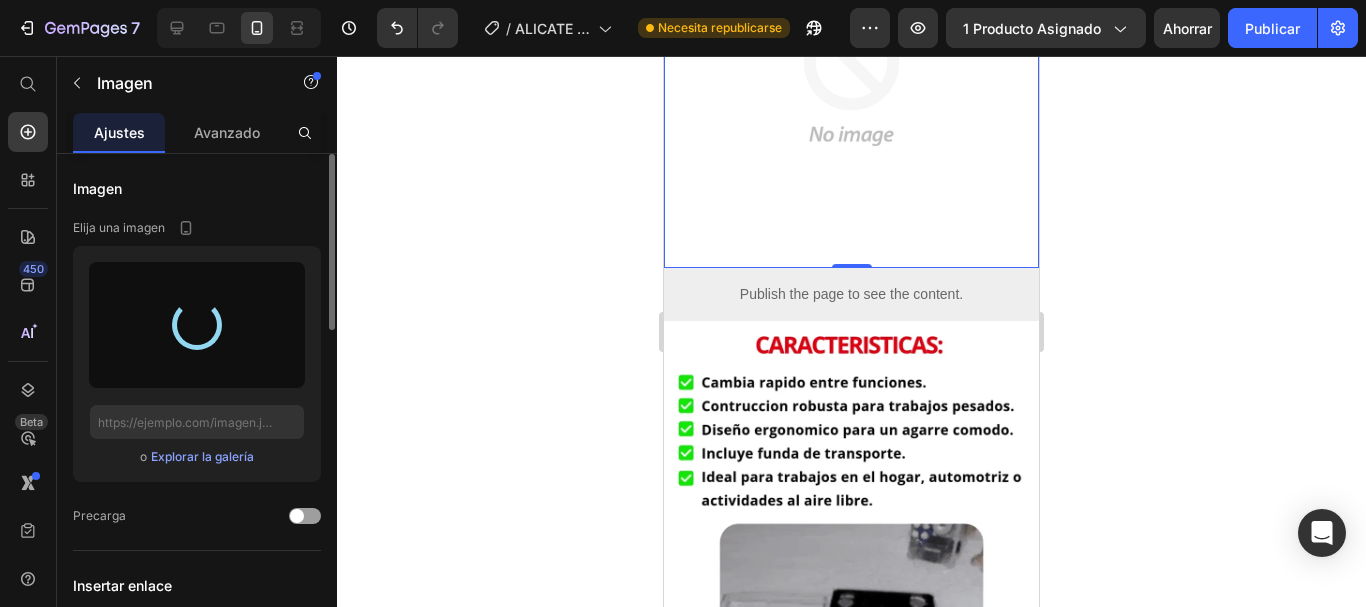 type on "[URL][DOMAIN_NAME]" 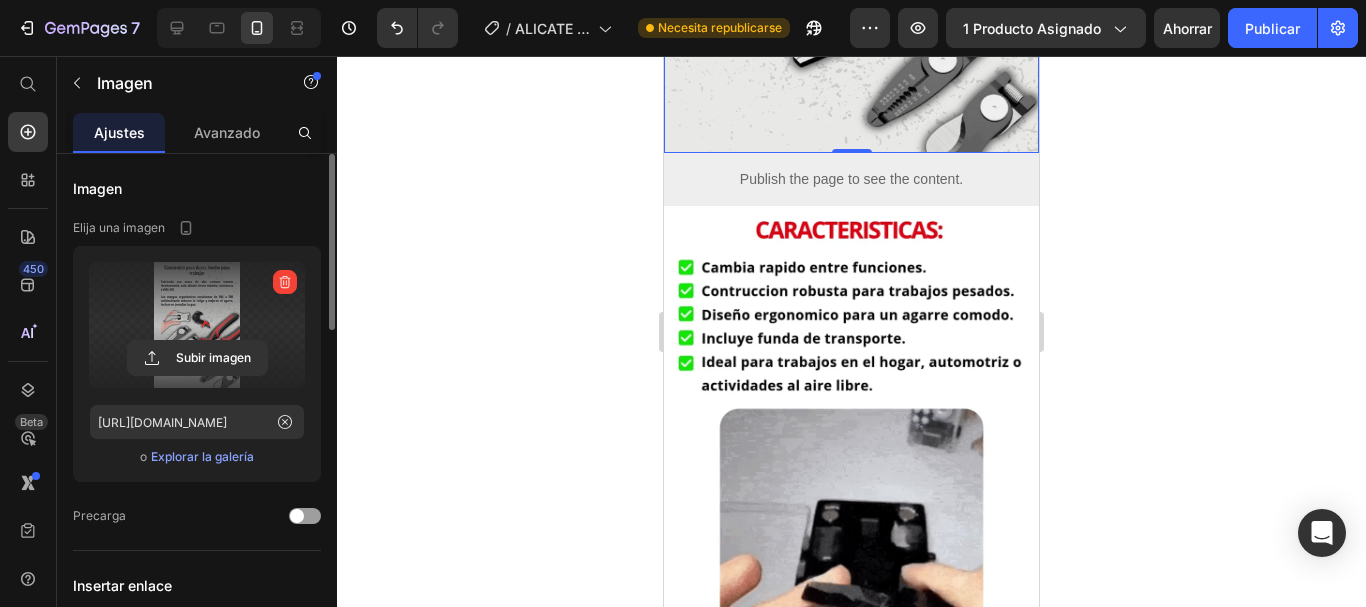 scroll, scrollTop: 2323, scrollLeft: 0, axis: vertical 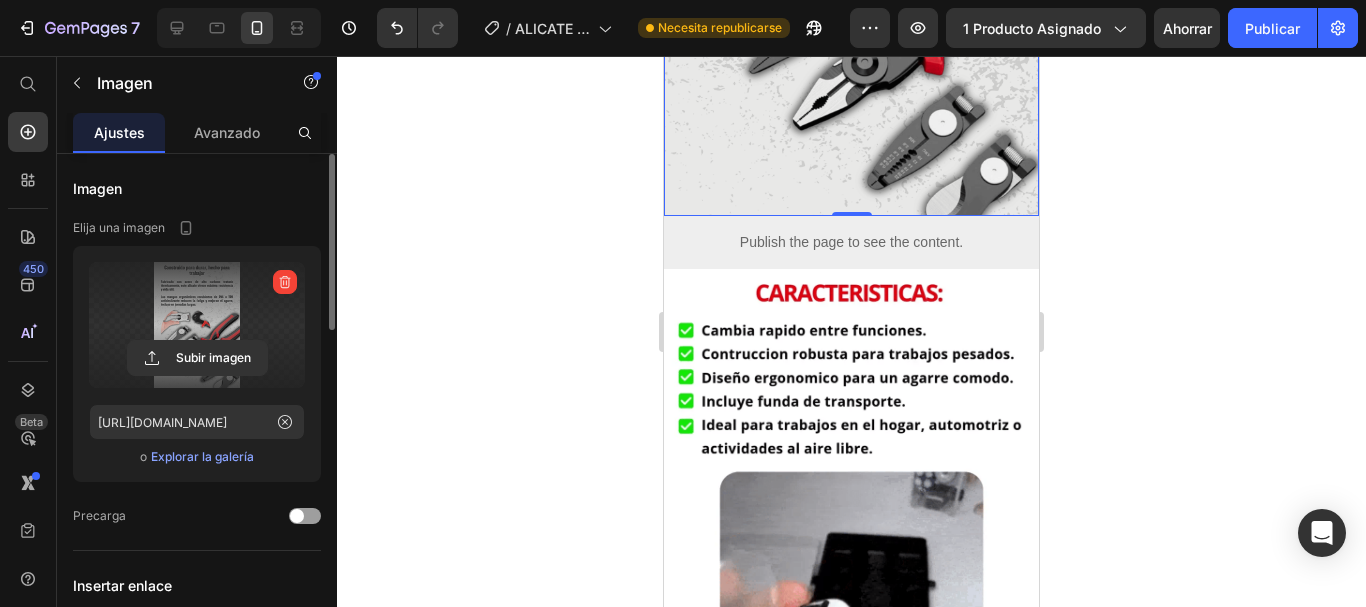click at bounding box center [851, 564] 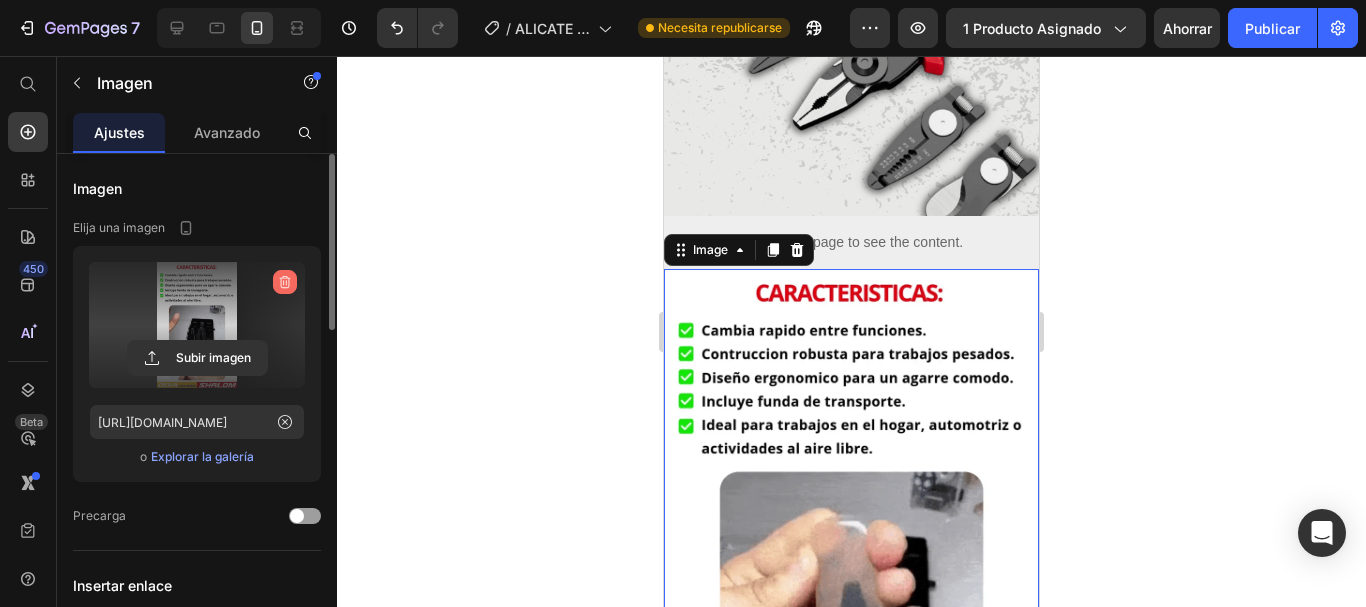 click 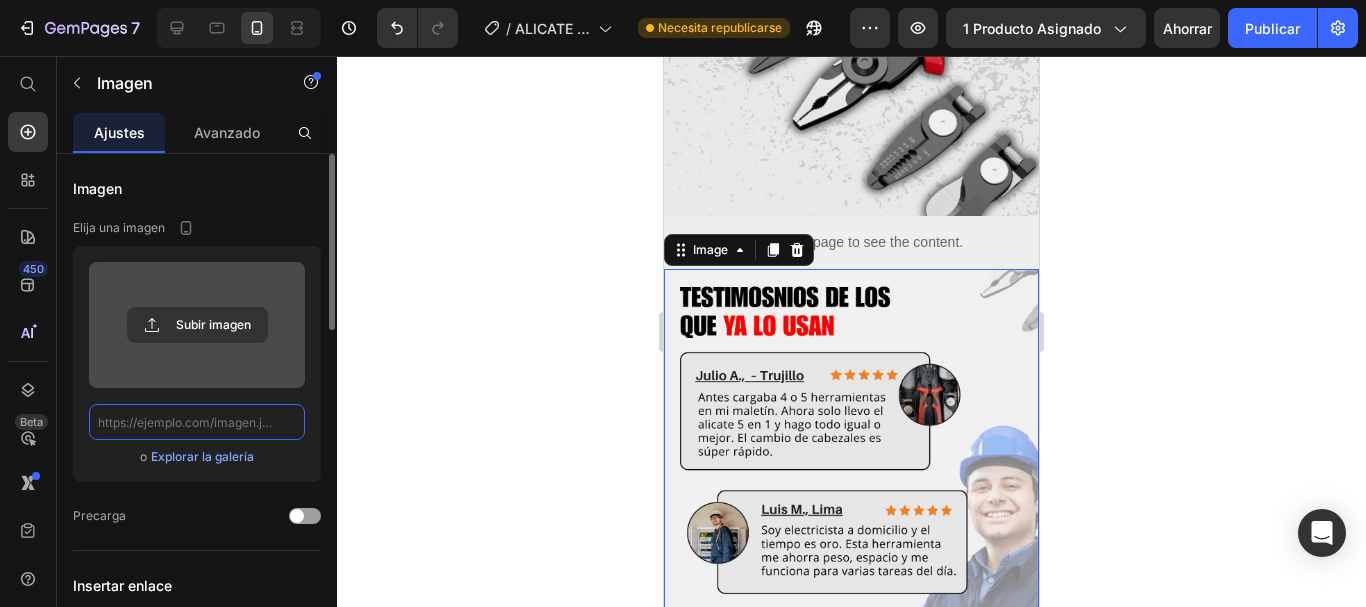 scroll, scrollTop: 0, scrollLeft: 0, axis: both 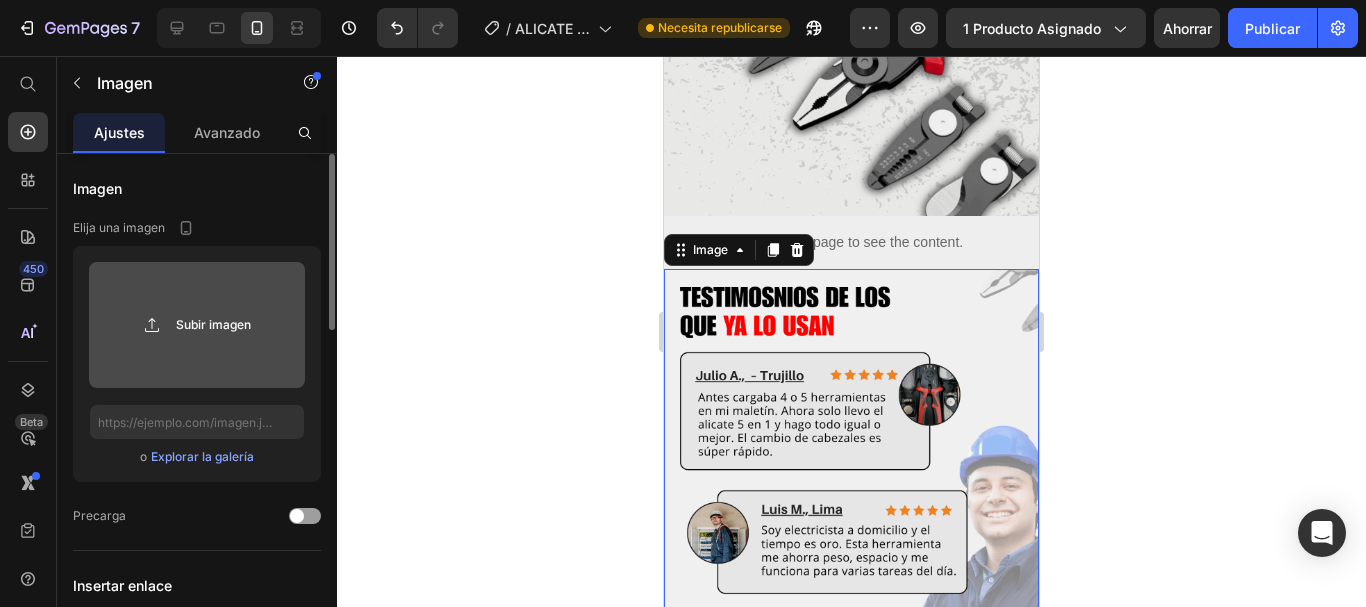 click 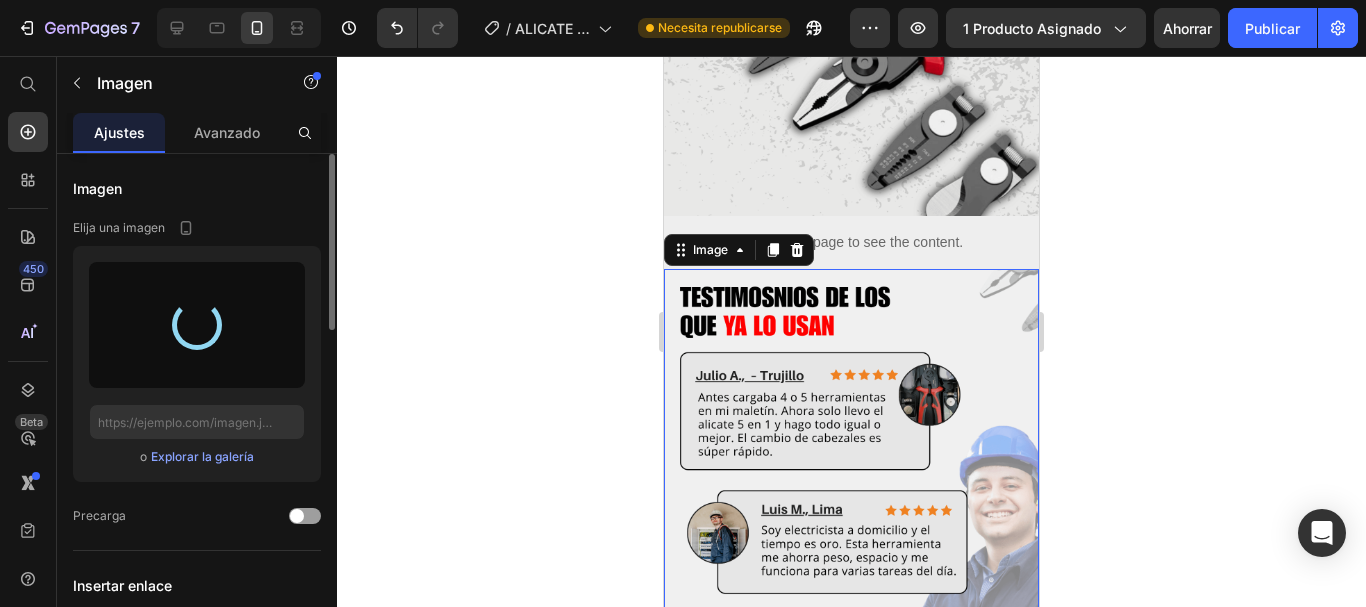 type on "[URL][DOMAIN_NAME]" 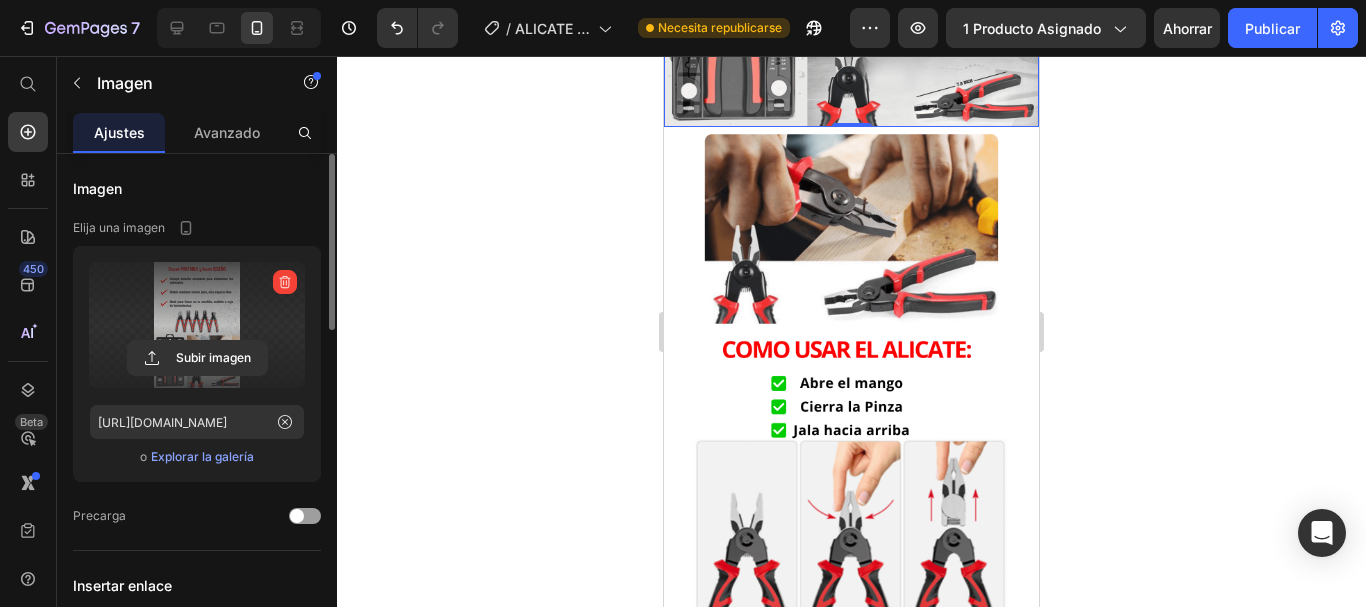 scroll, scrollTop: 3023, scrollLeft: 0, axis: vertical 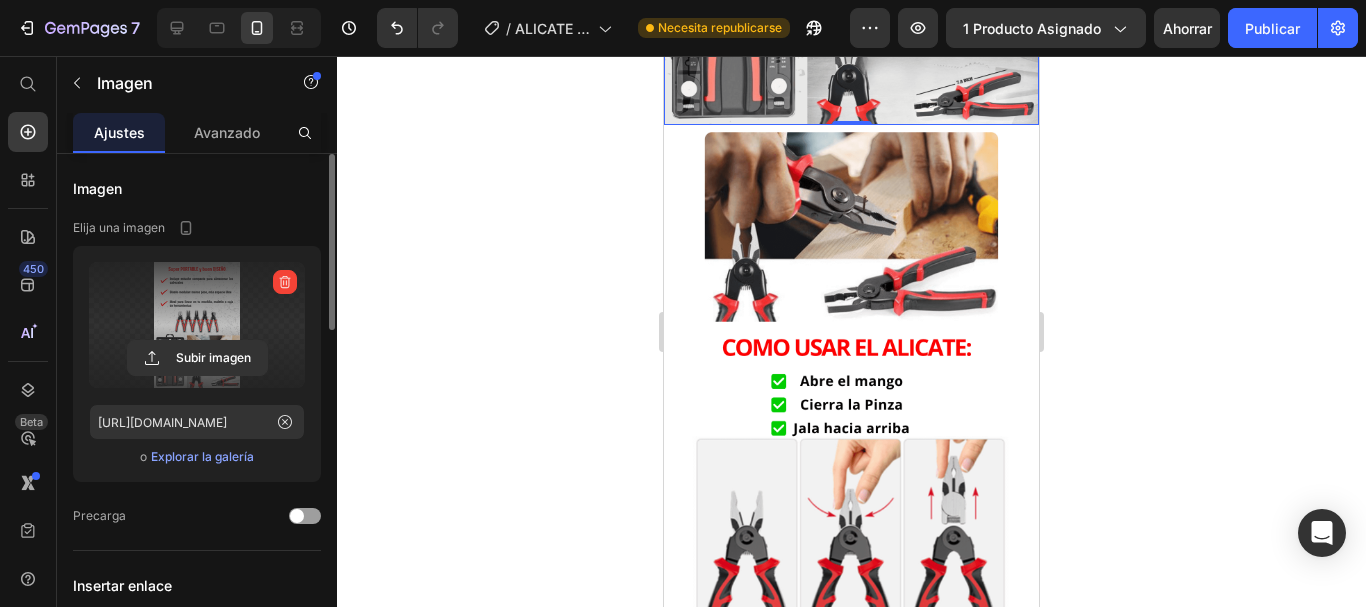 click at bounding box center (851, 420) 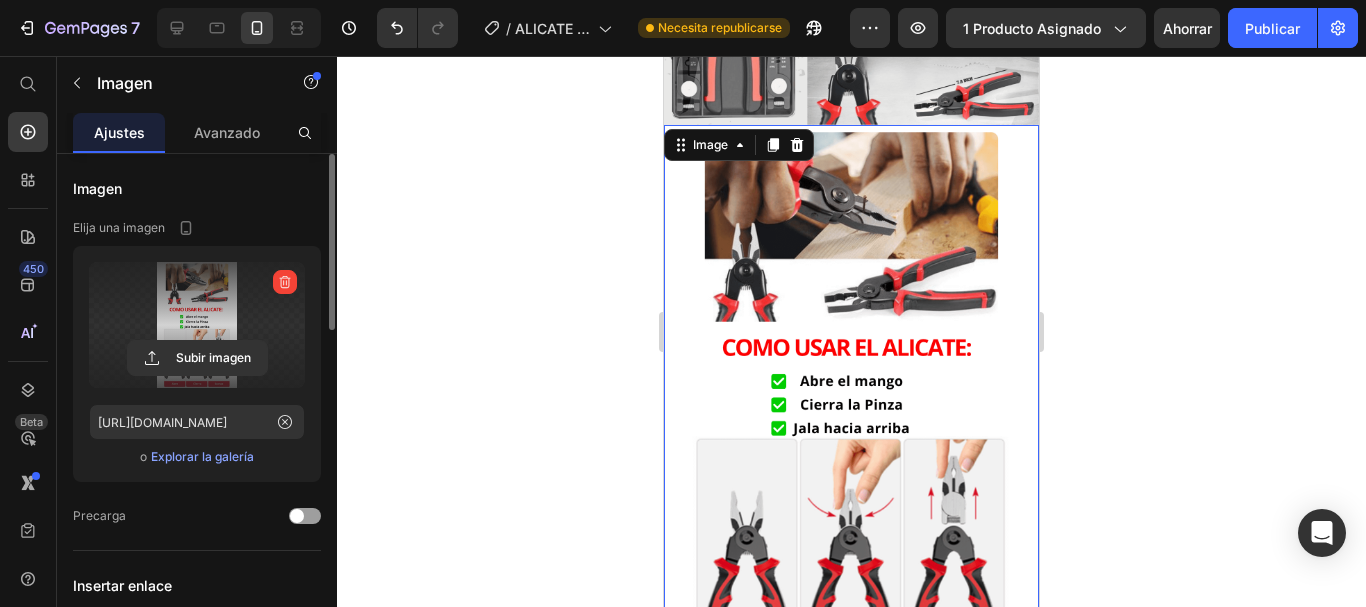 click at bounding box center (285, 282) 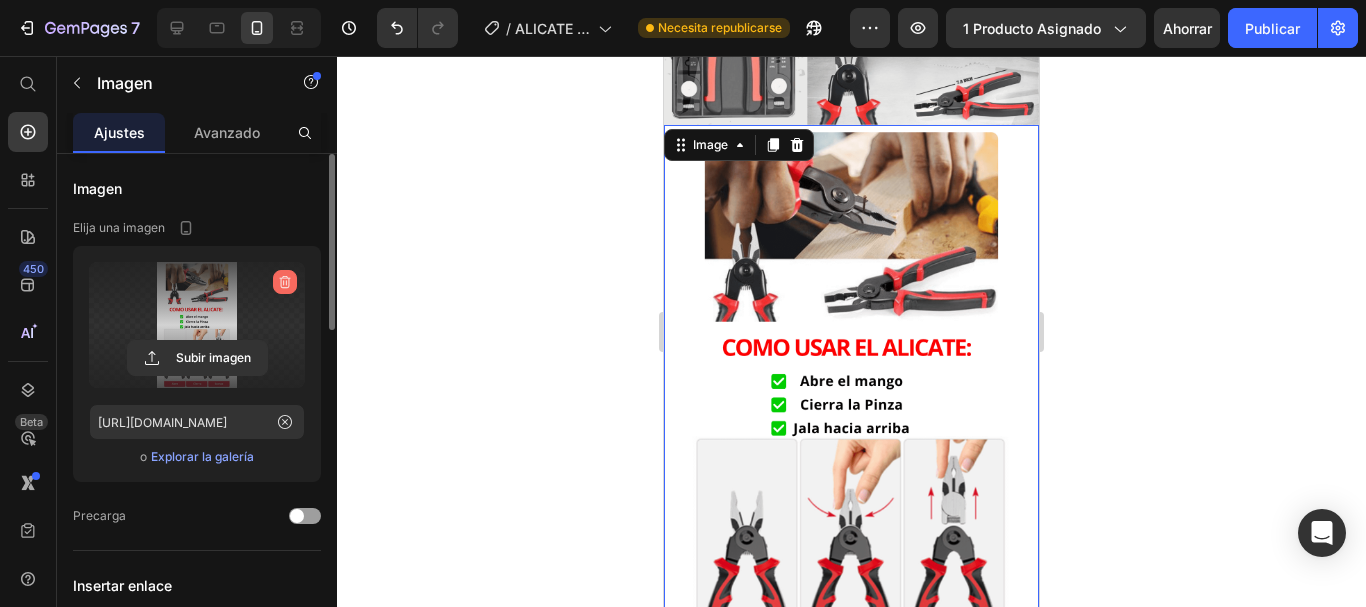 click 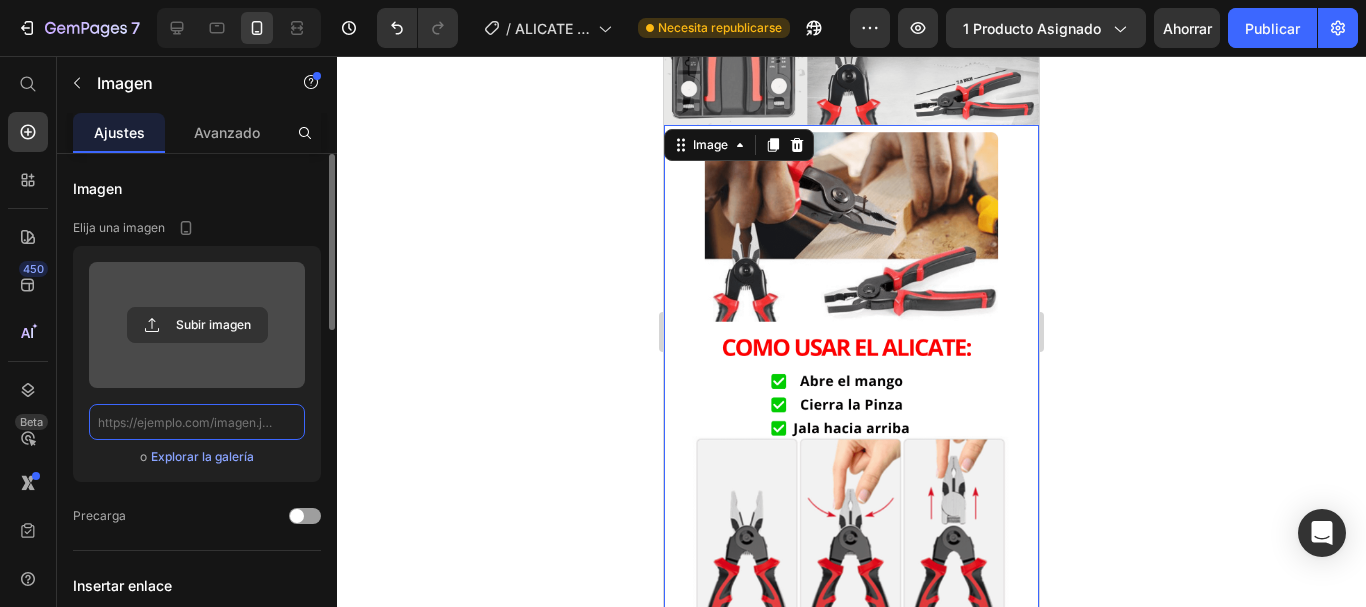 scroll, scrollTop: 0, scrollLeft: 0, axis: both 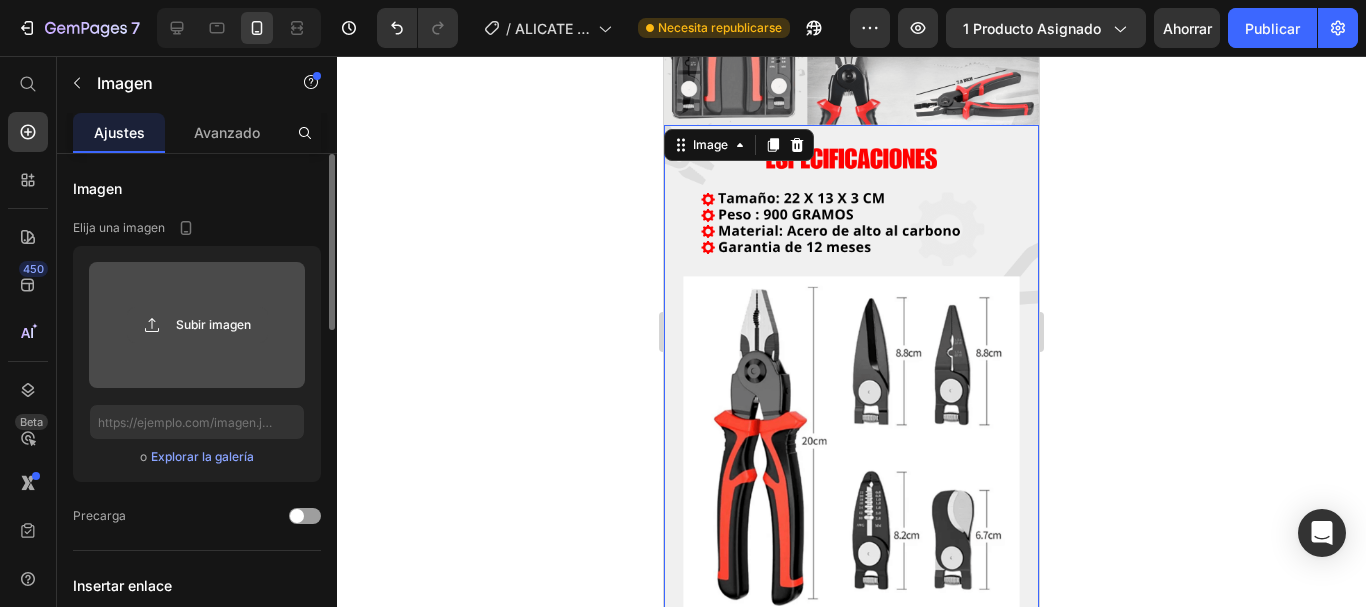 click 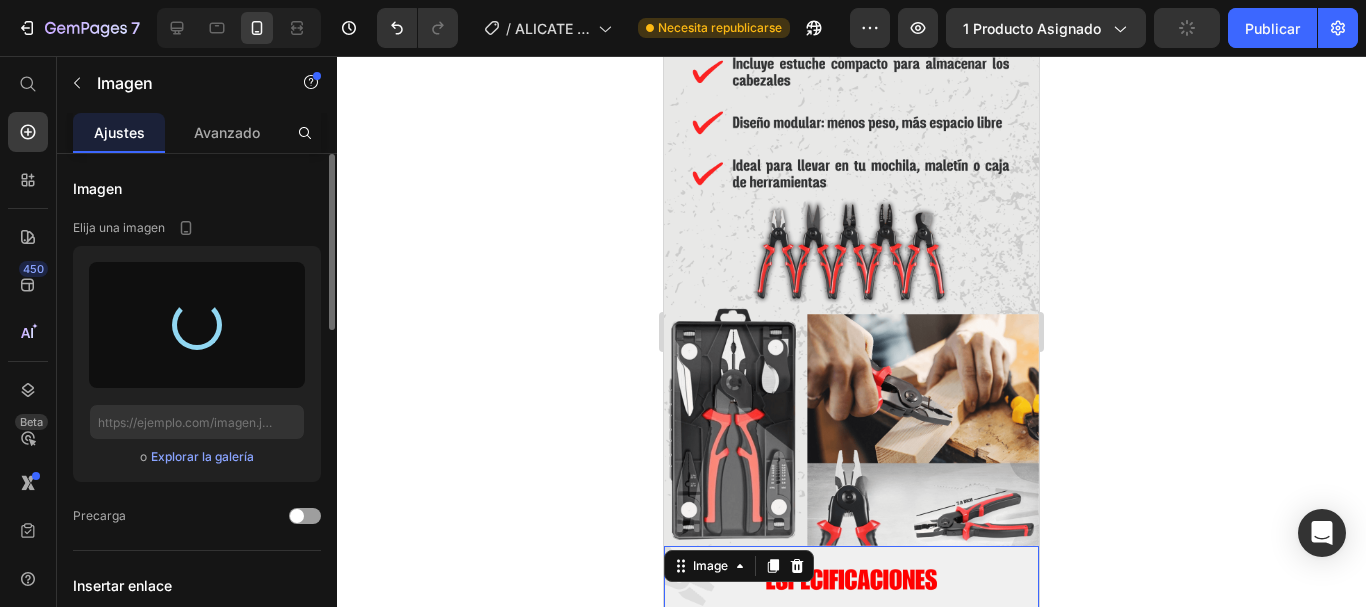 scroll, scrollTop: 2601, scrollLeft: 0, axis: vertical 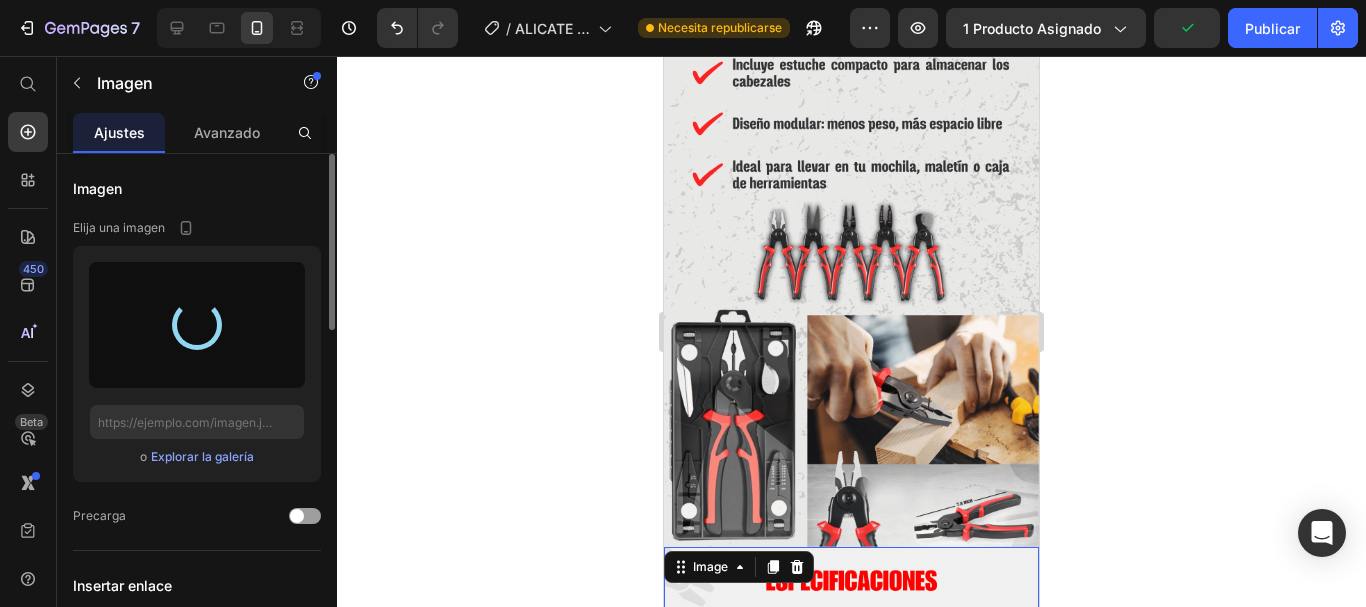 type on "[URL][DOMAIN_NAME]" 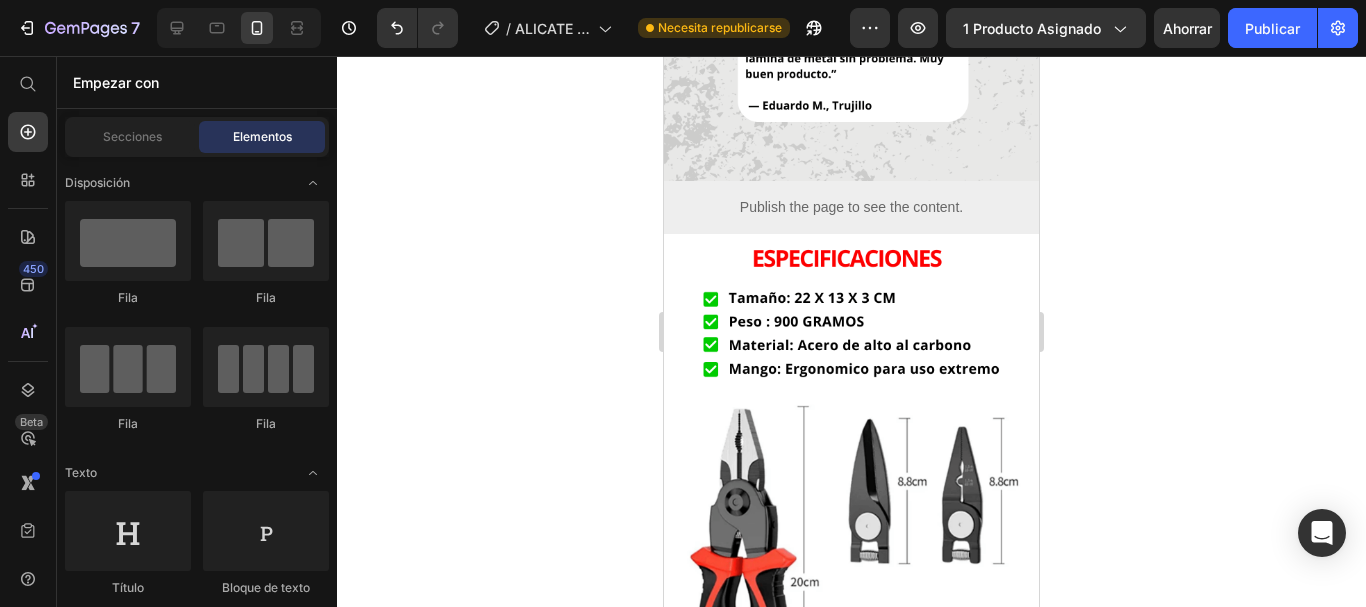 scroll, scrollTop: 3534, scrollLeft: 0, axis: vertical 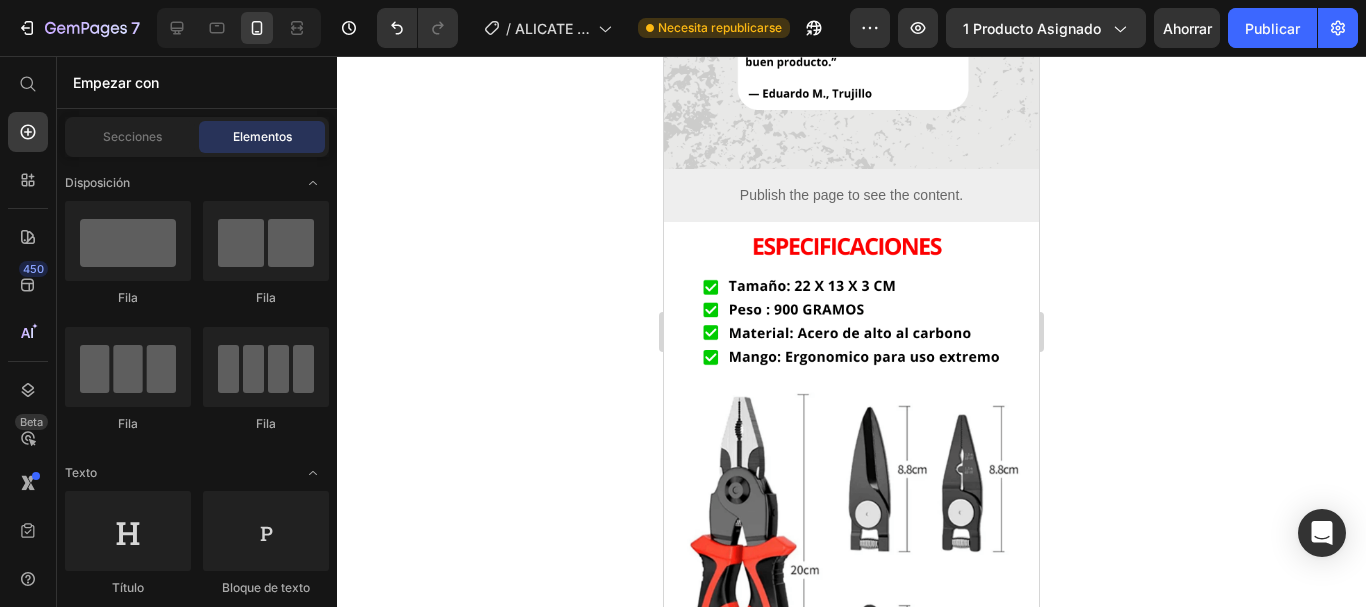 drag, startPoint x: 1034, startPoint y: 314, endPoint x: 1703, endPoint y: 446, distance: 681.8981 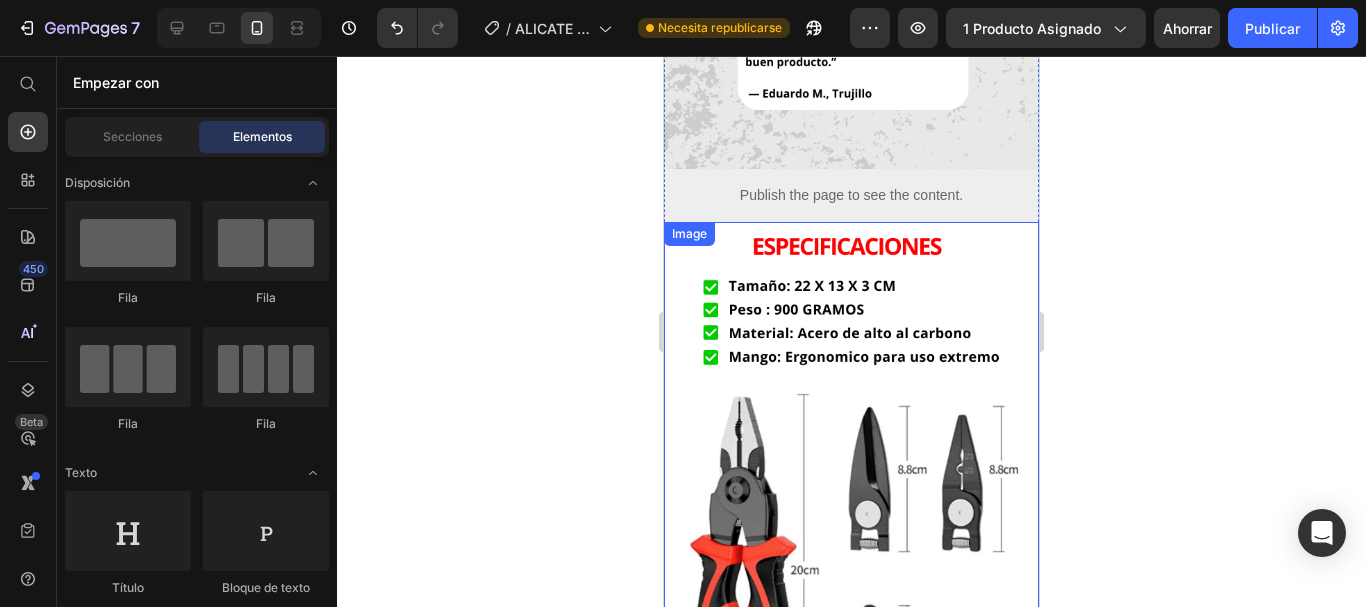 click at bounding box center (851, 517) 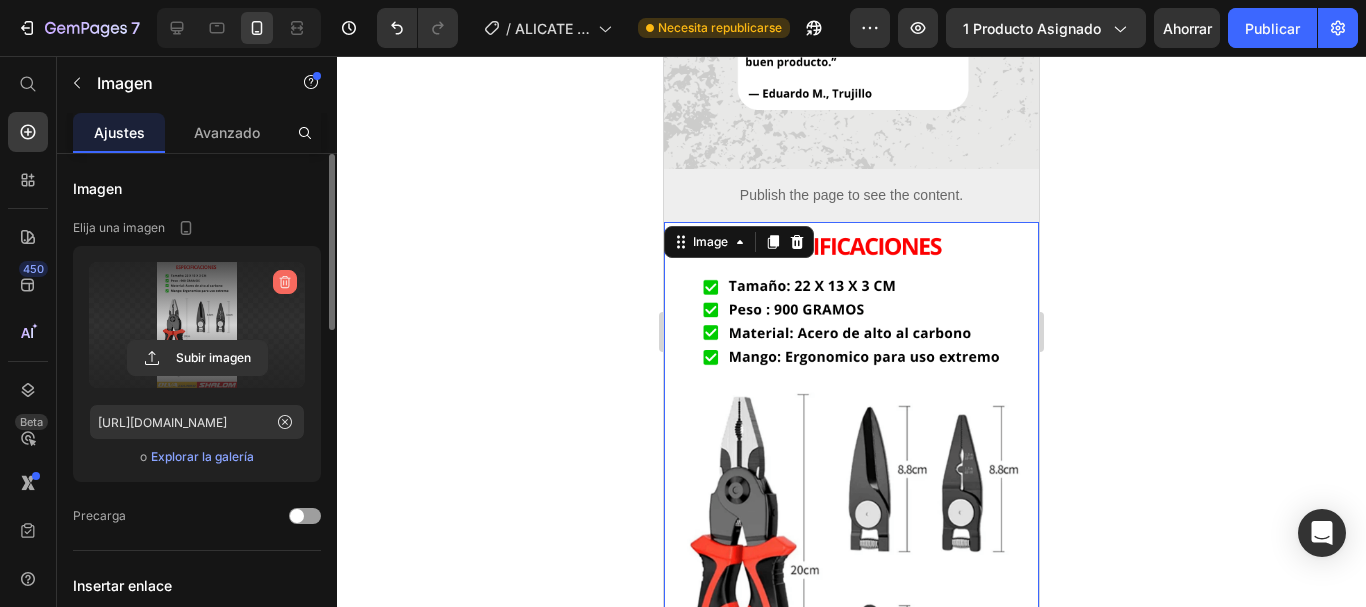 click at bounding box center [285, 282] 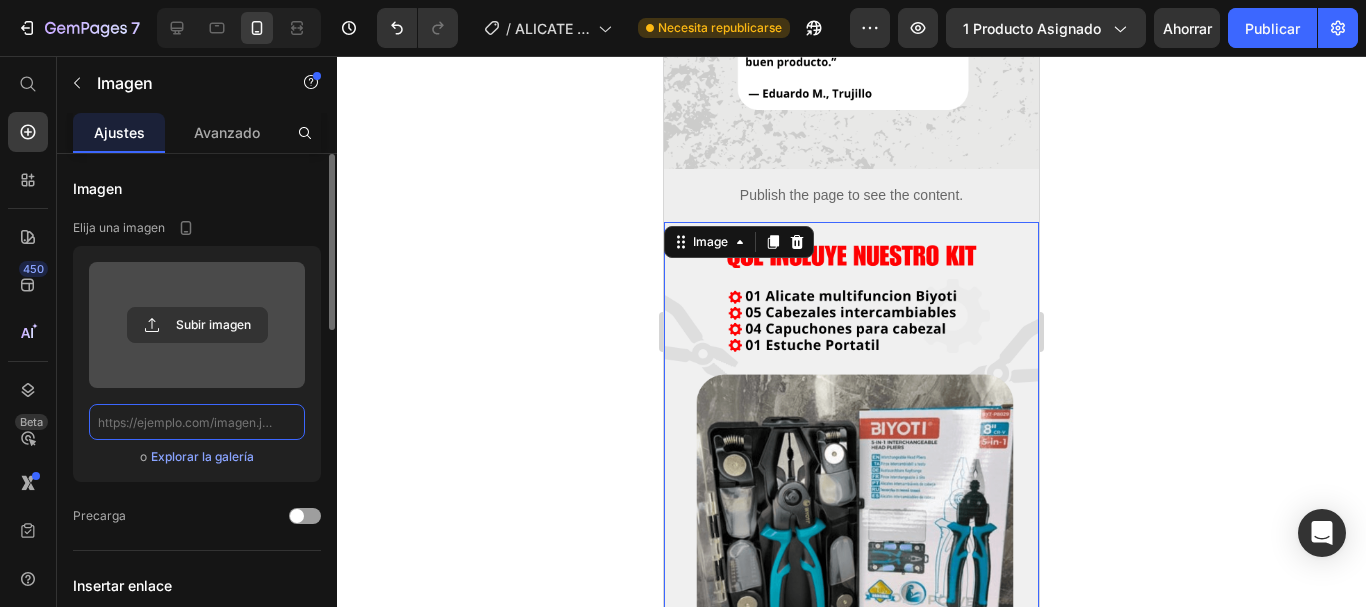 scroll, scrollTop: 0, scrollLeft: 0, axis: both 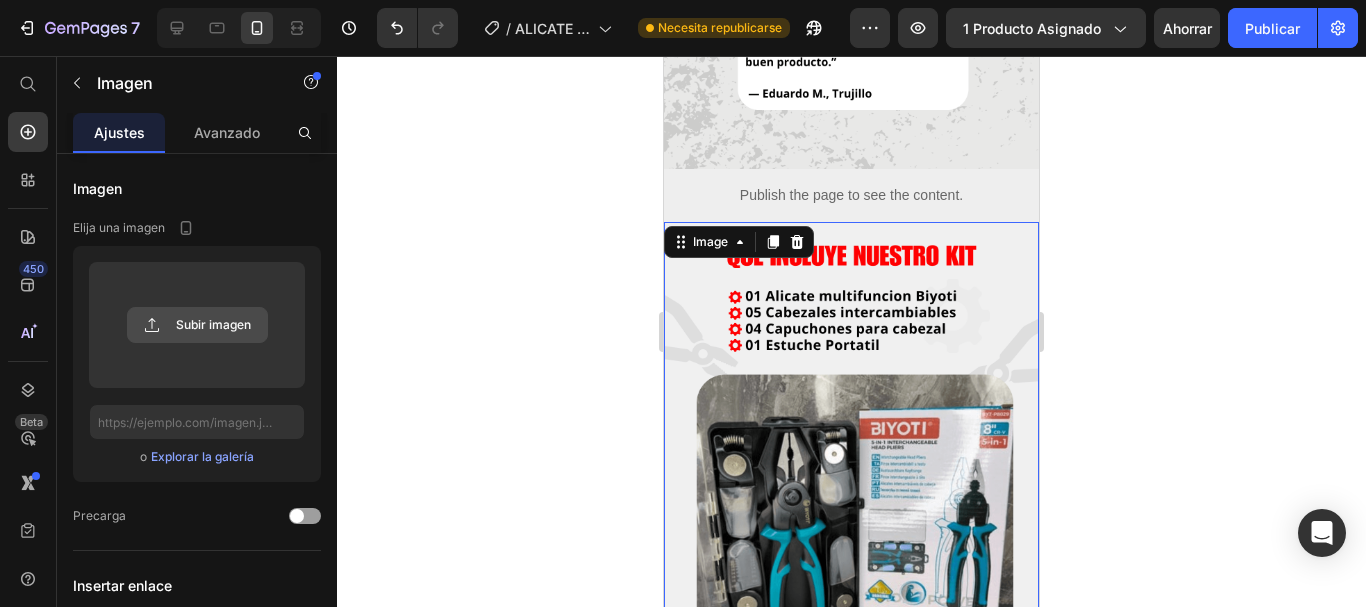 click 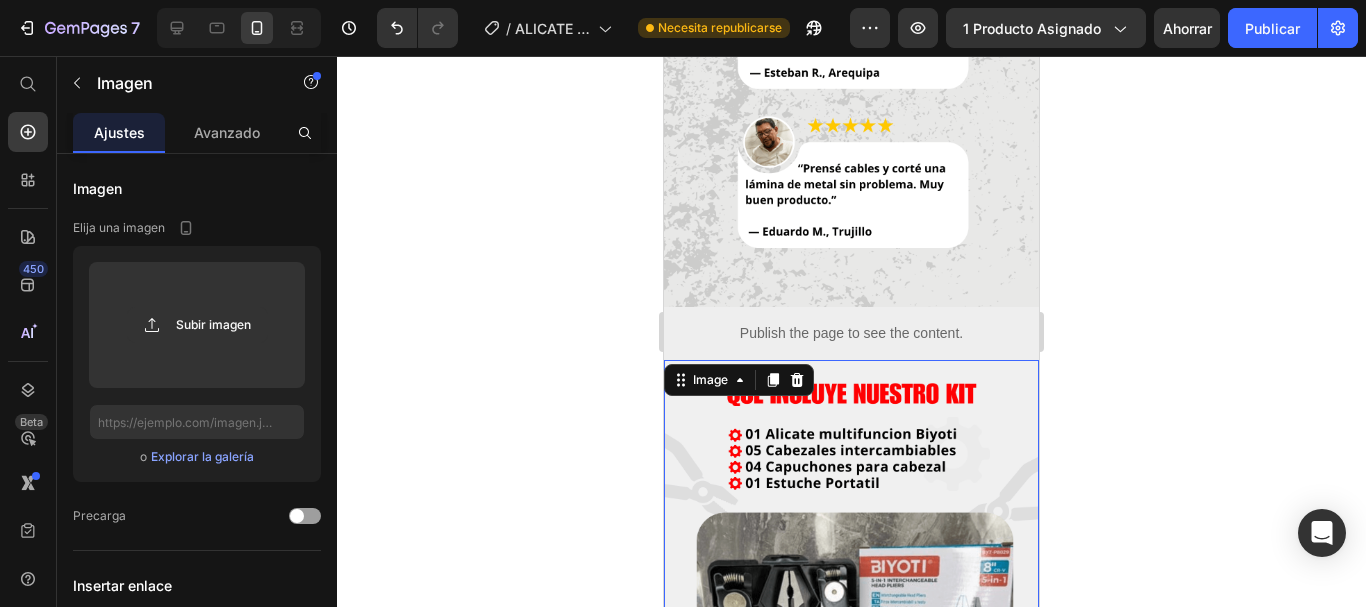 scroll, scrollTop: 3398, scrollLeft: 0, axis: vertical 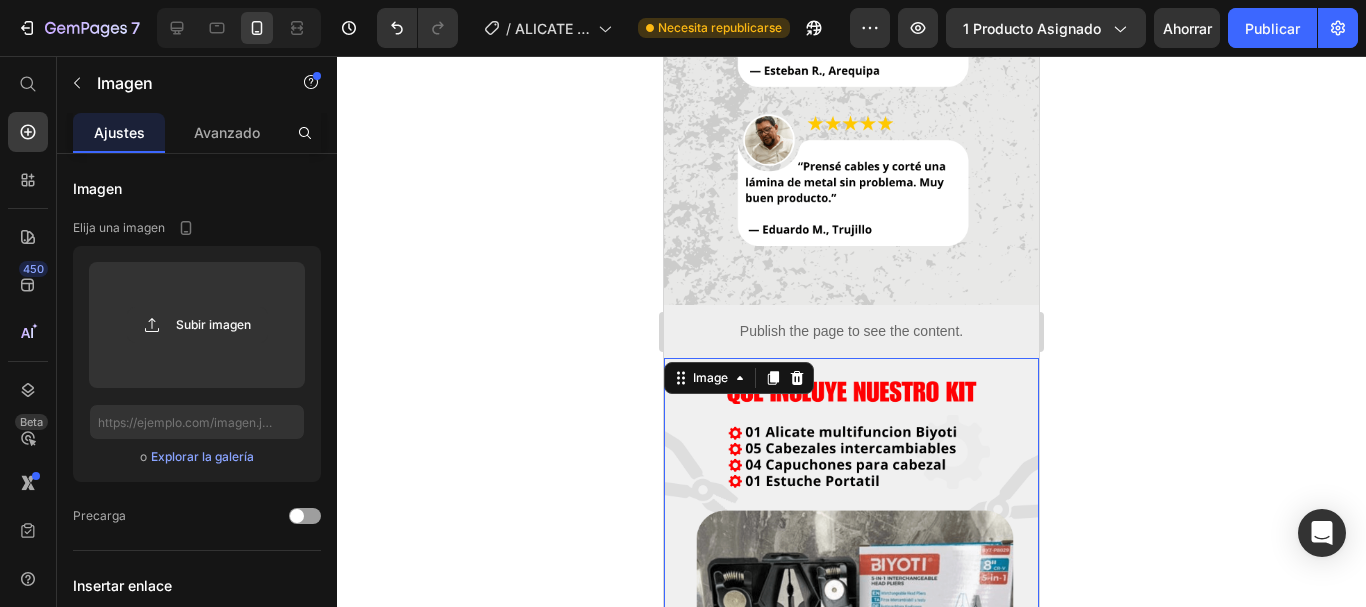 click at bounding box center [851, 653] 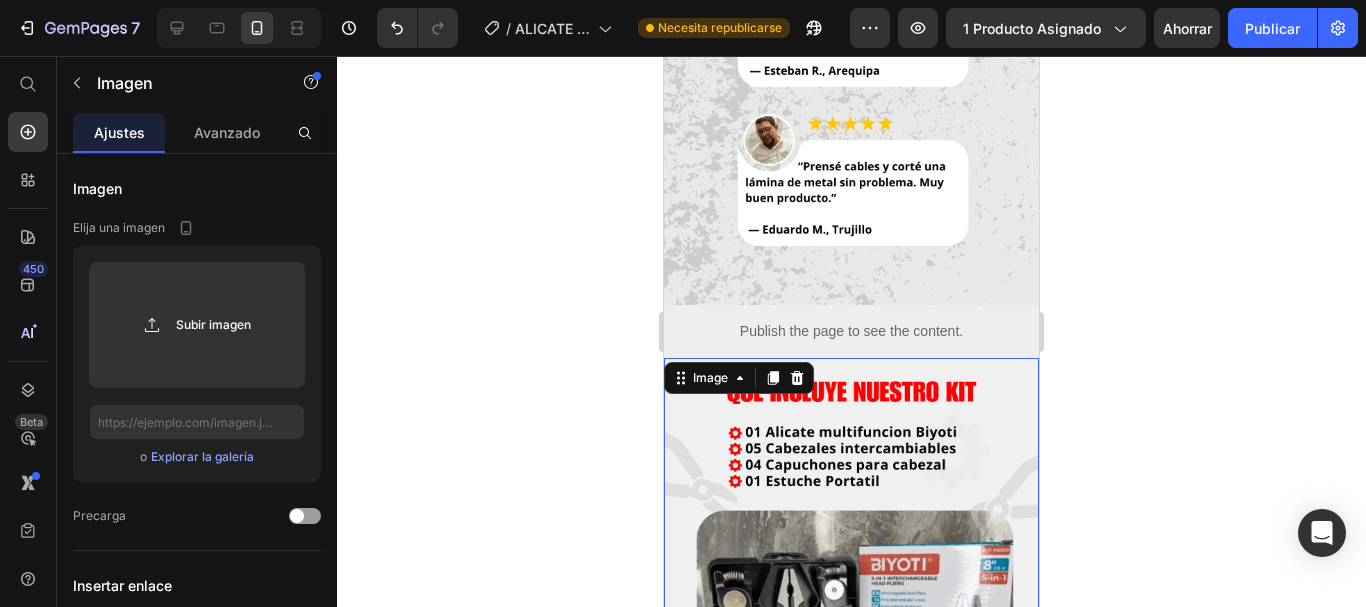 click at bounding box center (851, 653) 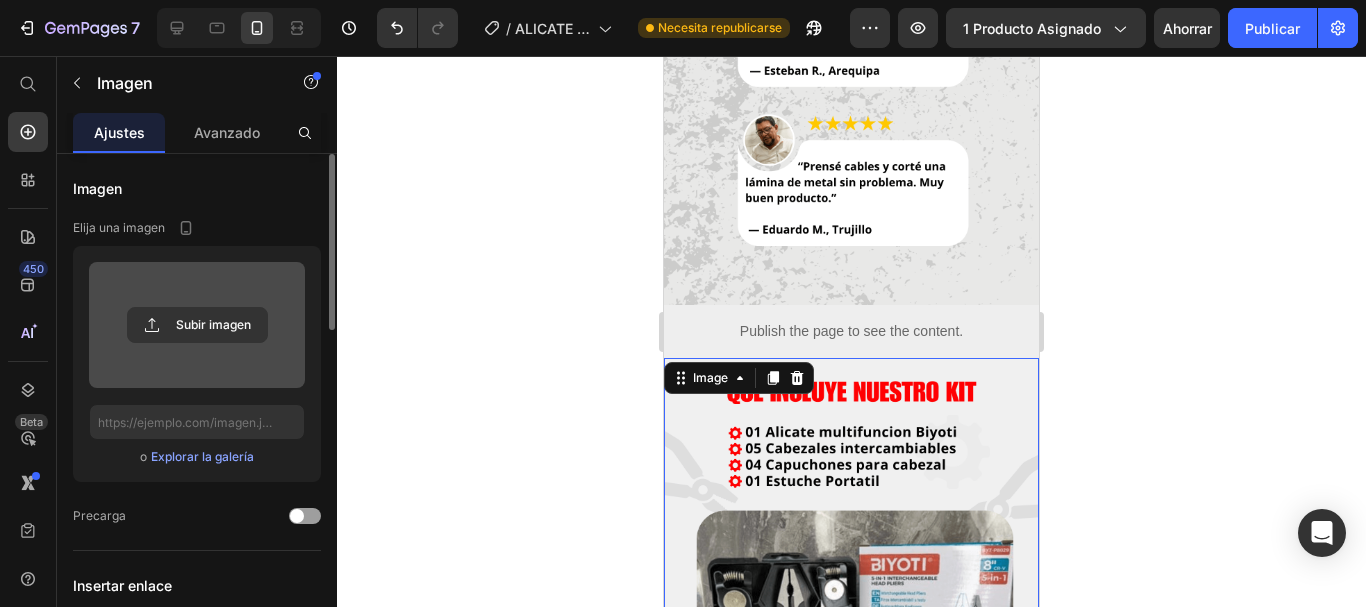 click at bounding box center (197, 325) 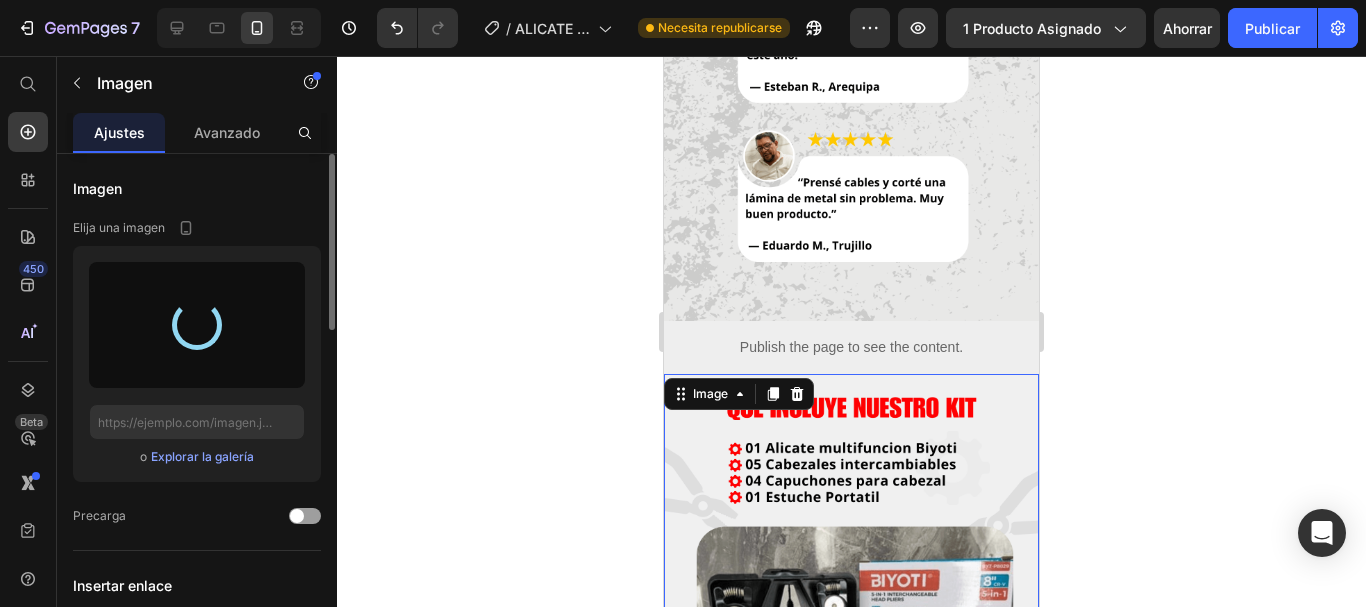 scroll, scrollTop: 3381, scrollLeft: 0, axis: vertical 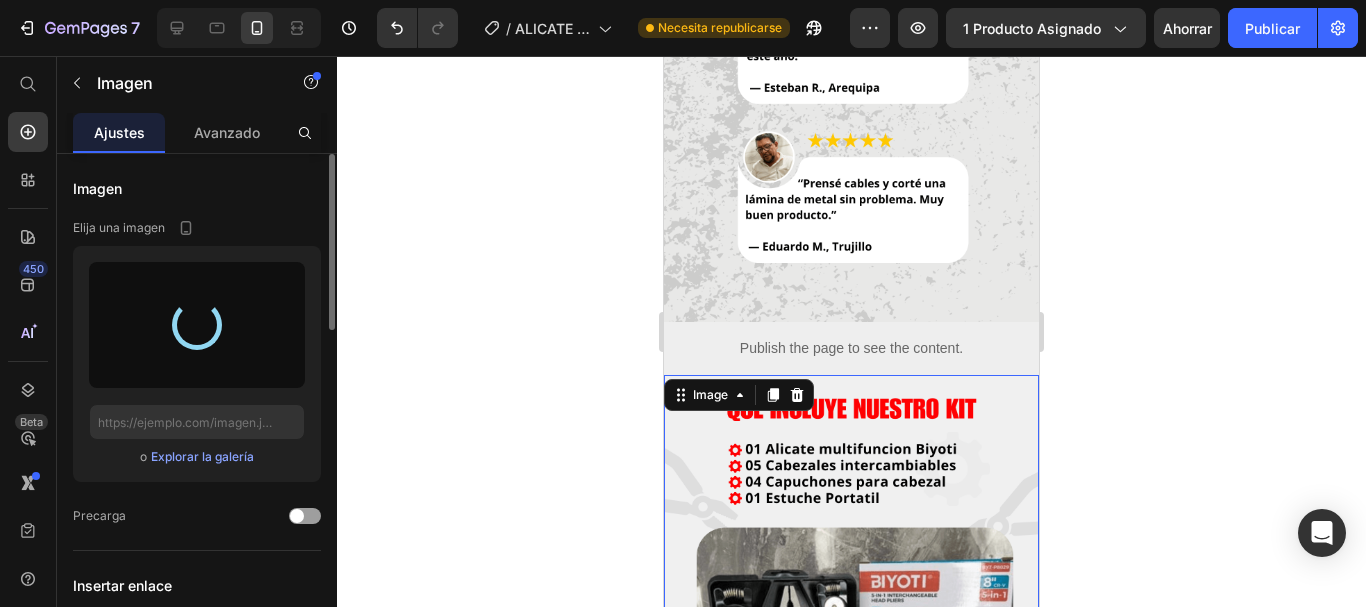 type on "[URL][DOMAIN_NAME]" 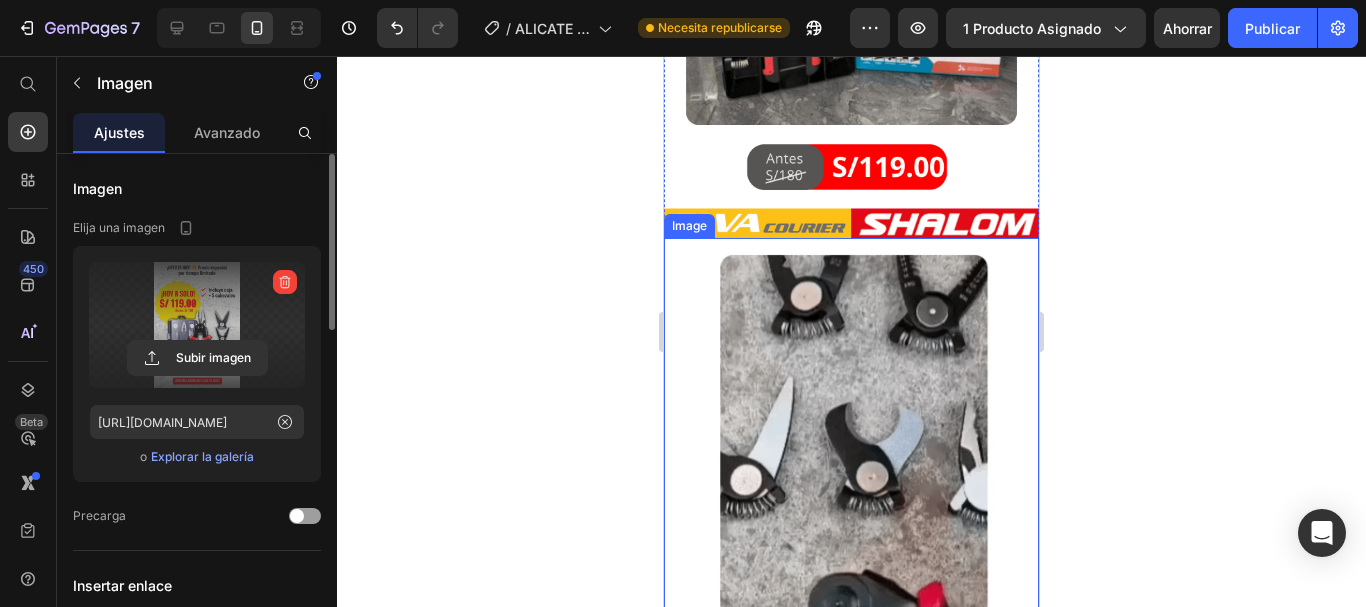 scroll, scrollTop: 4665, scrollLeft: 0, axis: vertical 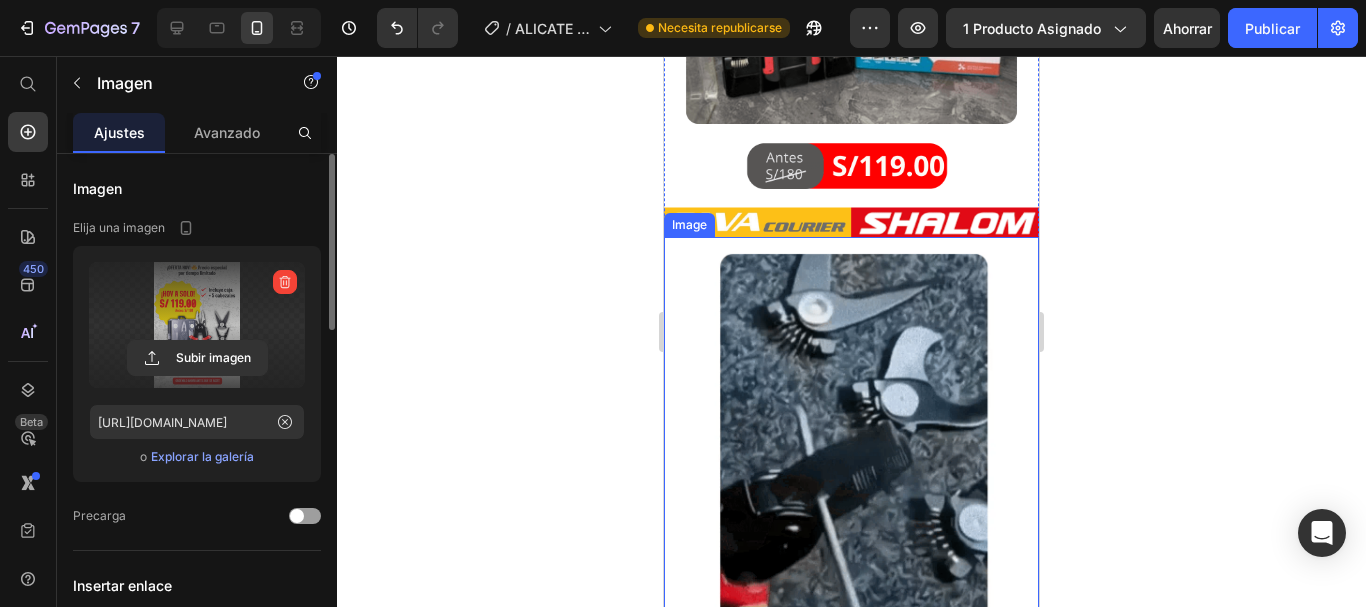 click at bounding box center (851, 532) 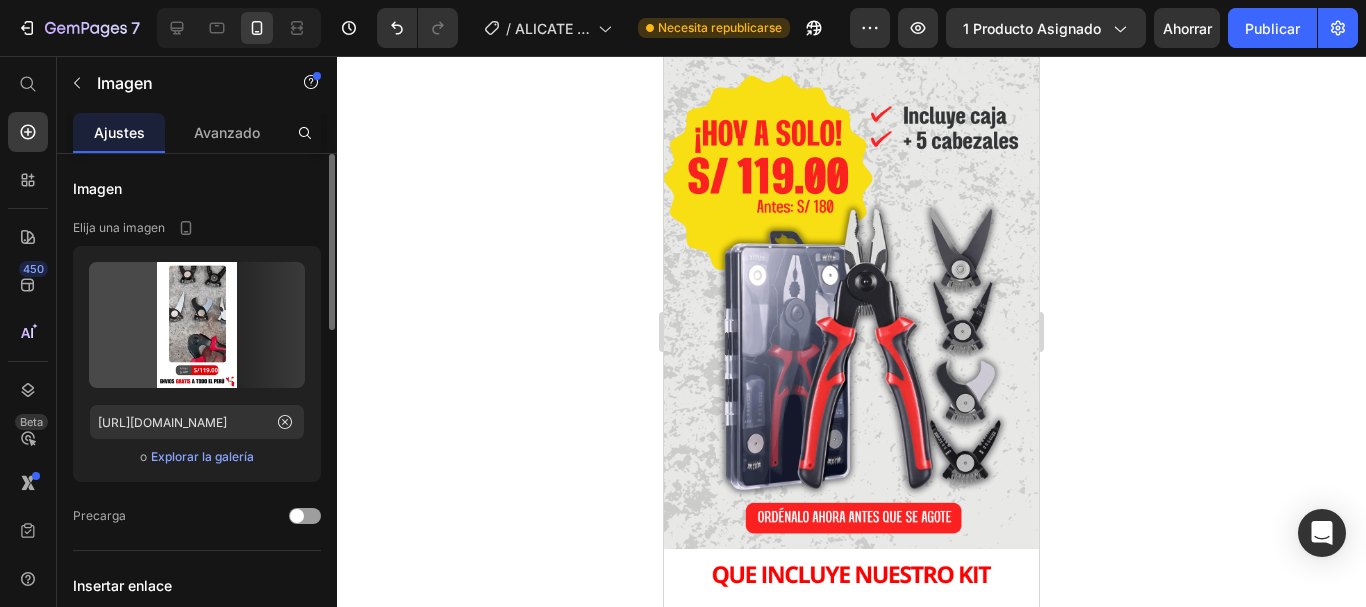 scroll, scrollTop: 3766, scrollLeft: 0, axis: vertical 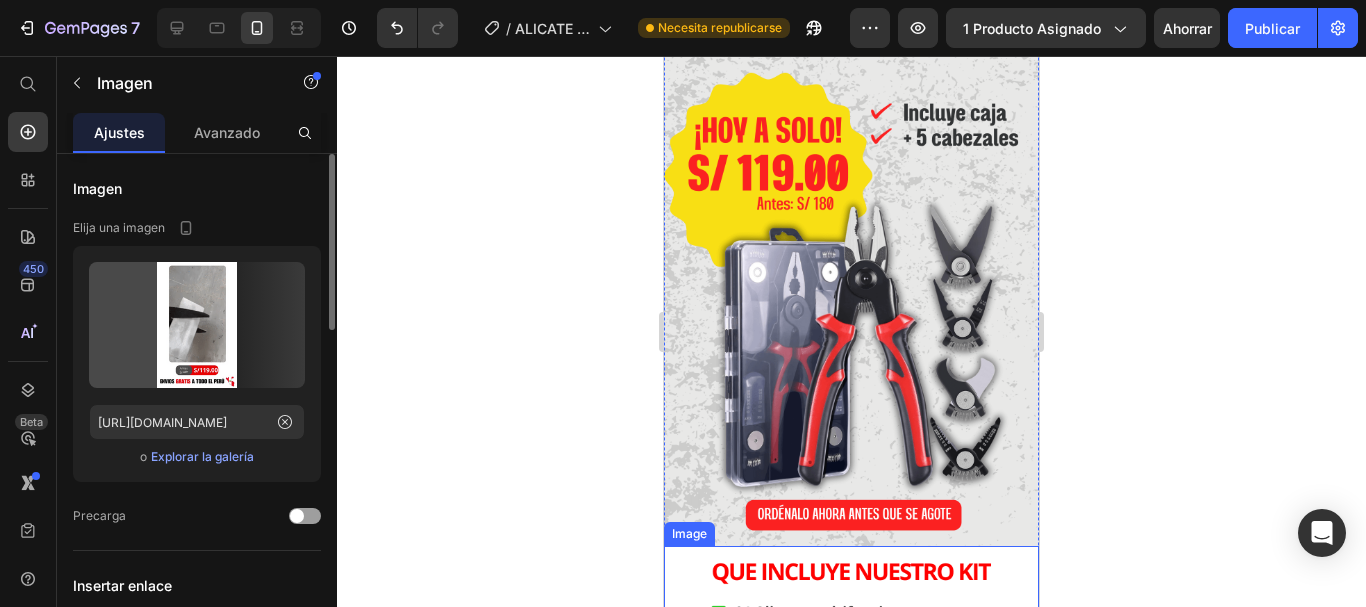 click at bounding box center [851, 841] 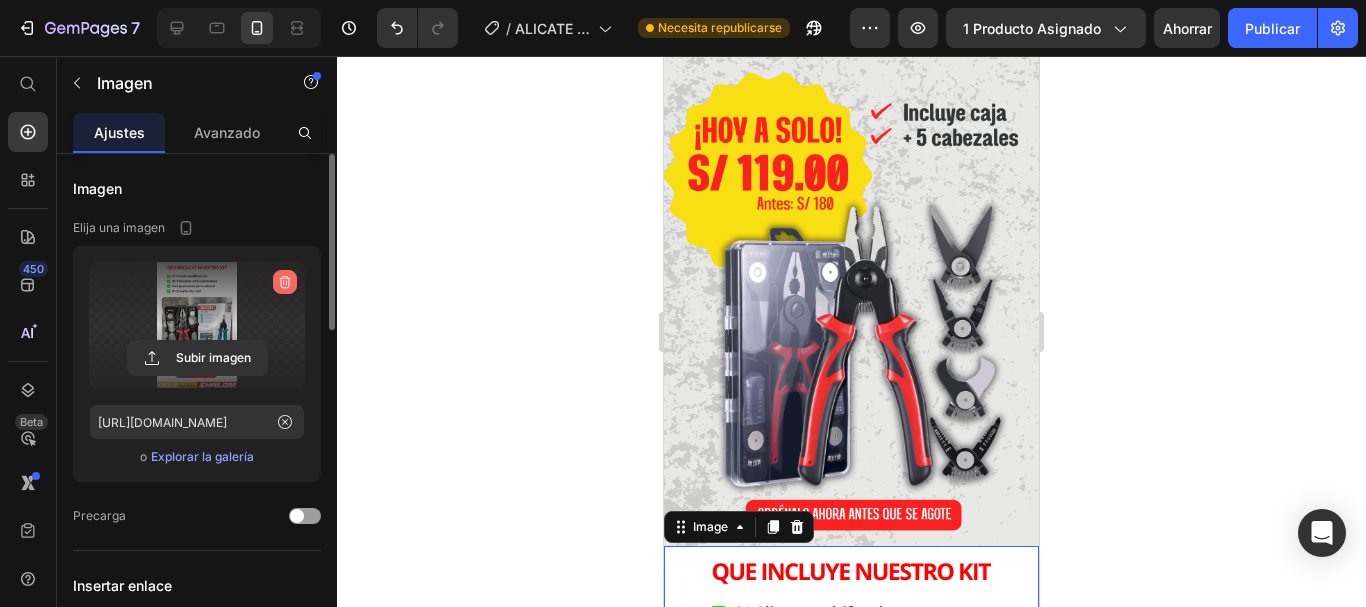 click at bounding box center (285, 282) 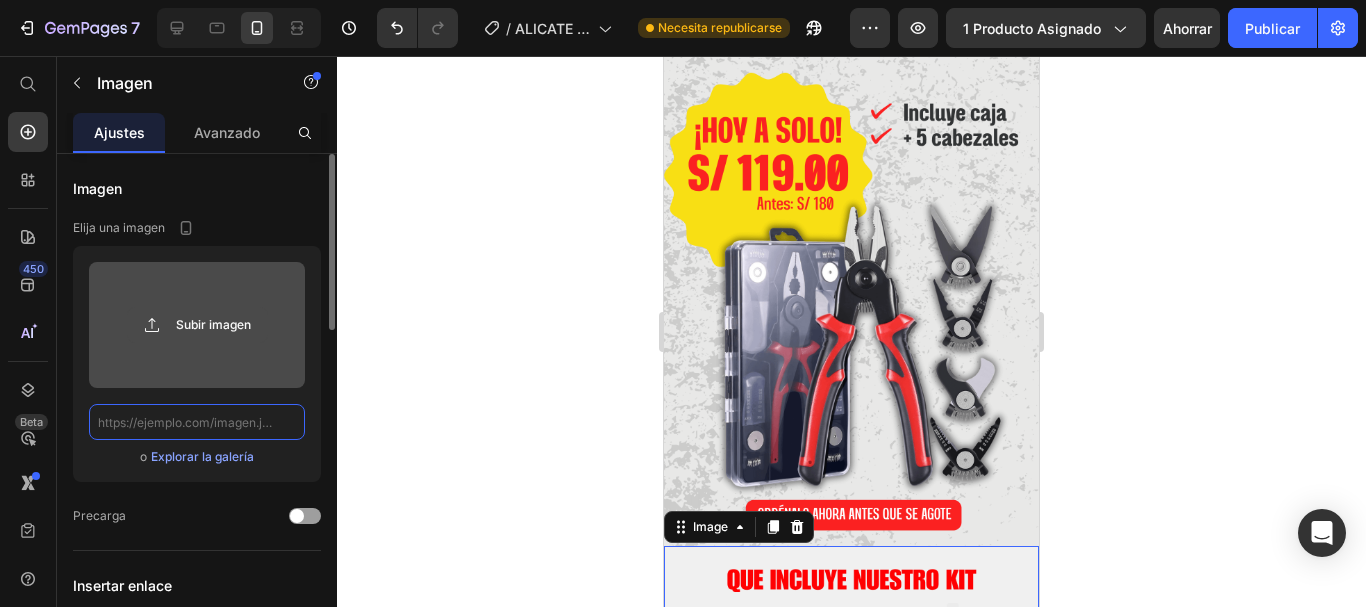 scroll, scrollTop: 0, scrollLeft: 0, axis: both 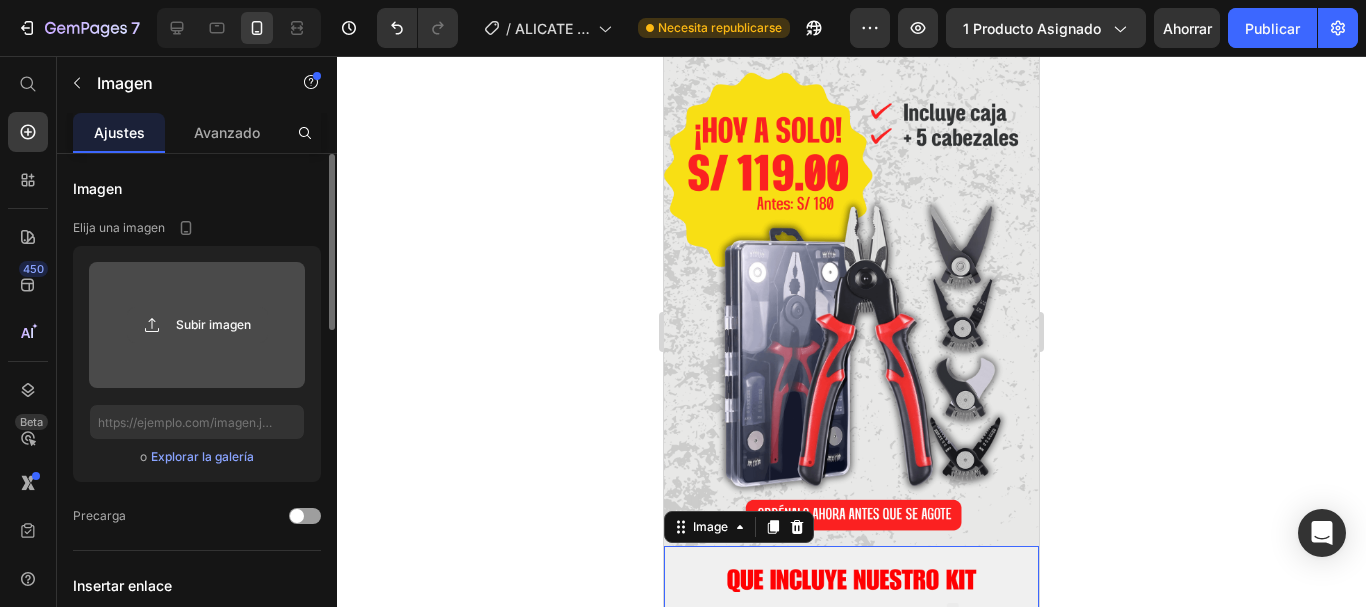 click 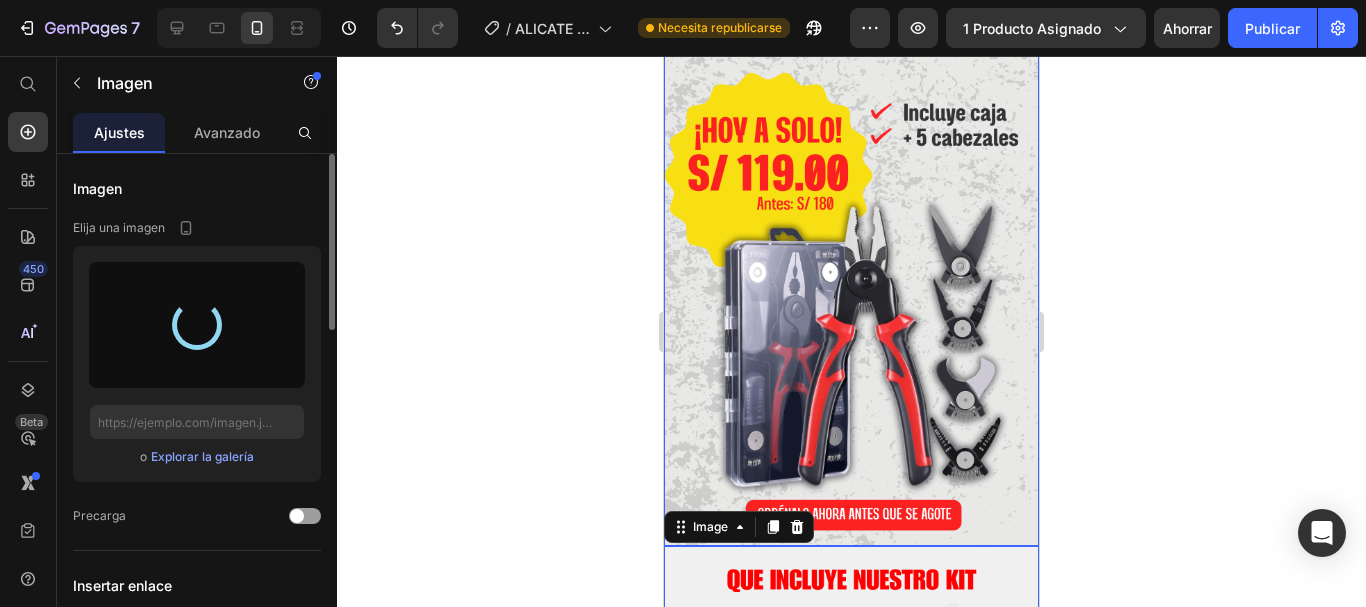 type on "[URL][DOMAIN_NAME]" 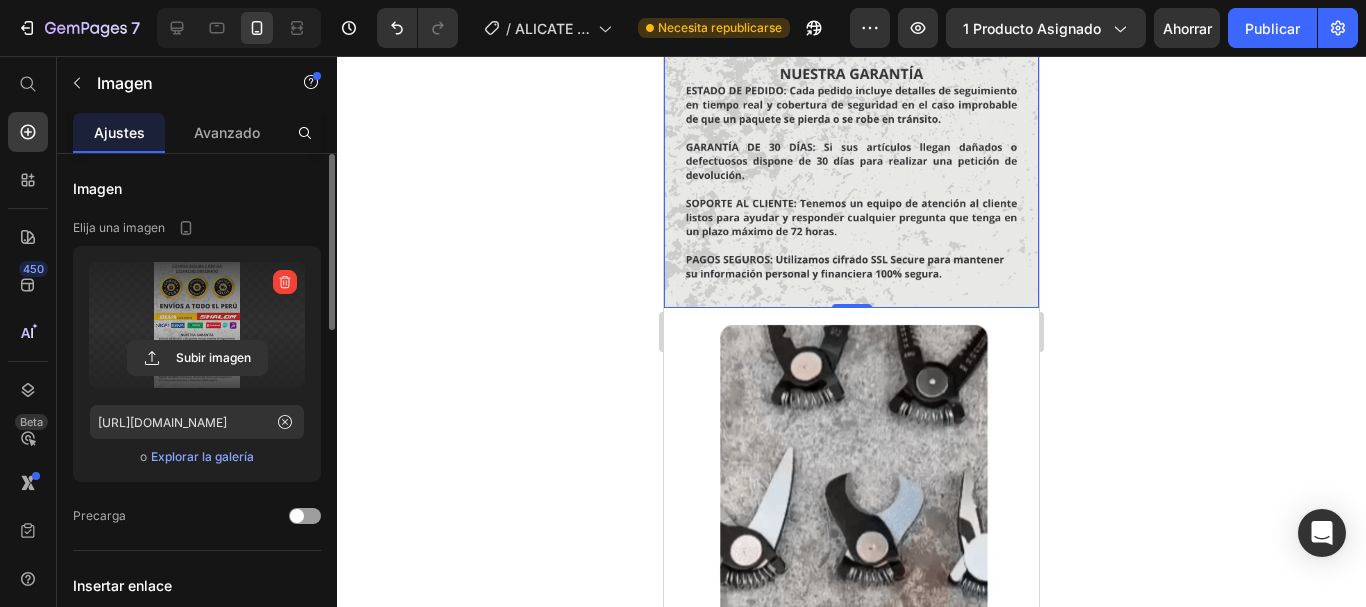 scroll, scrollTop: 4606, scrollLeft: 0, axis: vertical 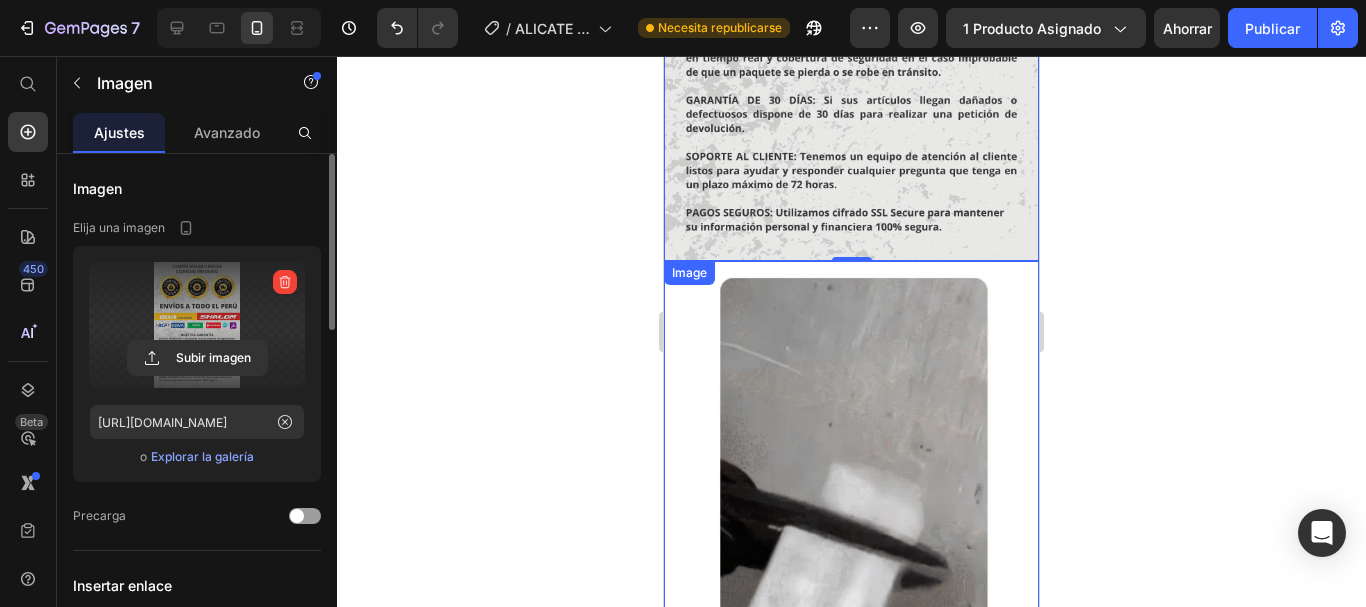 click at bounding box center (851, 556) 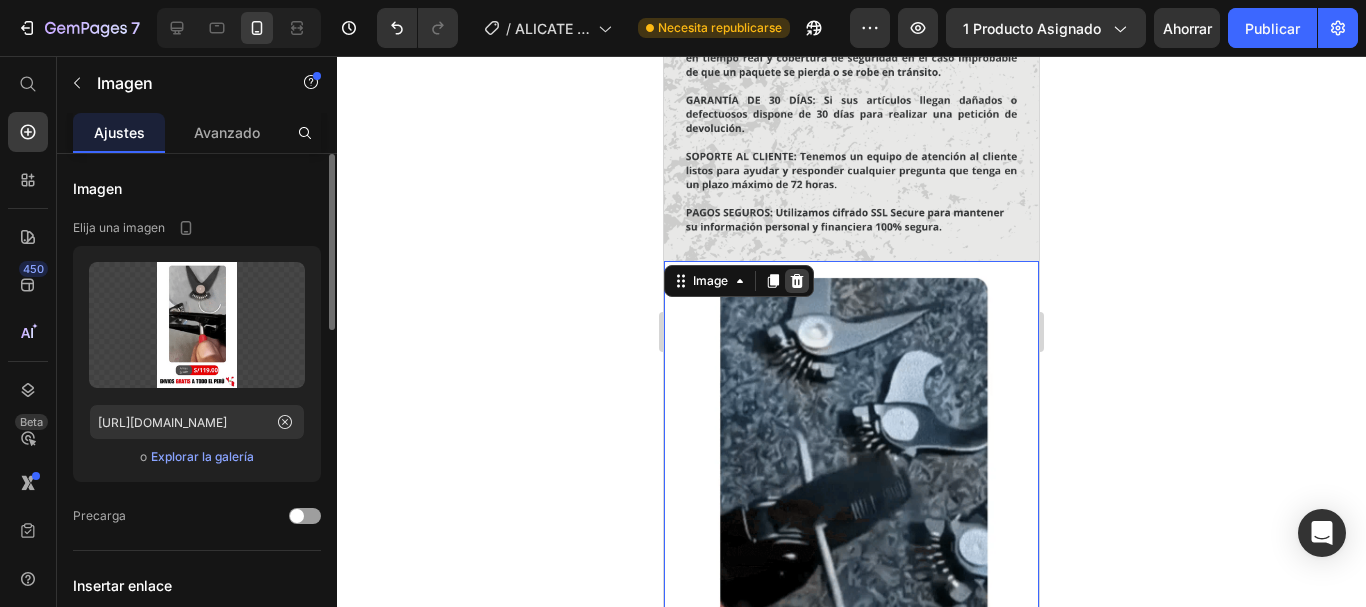 click 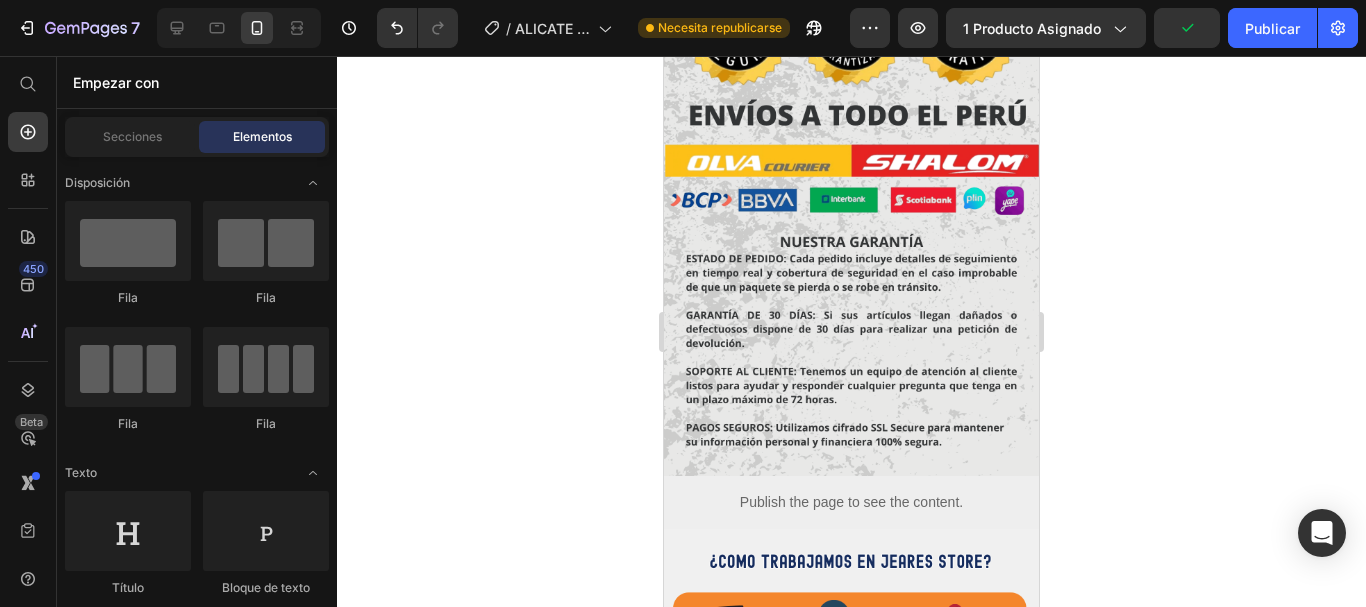 scroll, scrollTop: 4390, scrollLeft: 0, axis: vertical 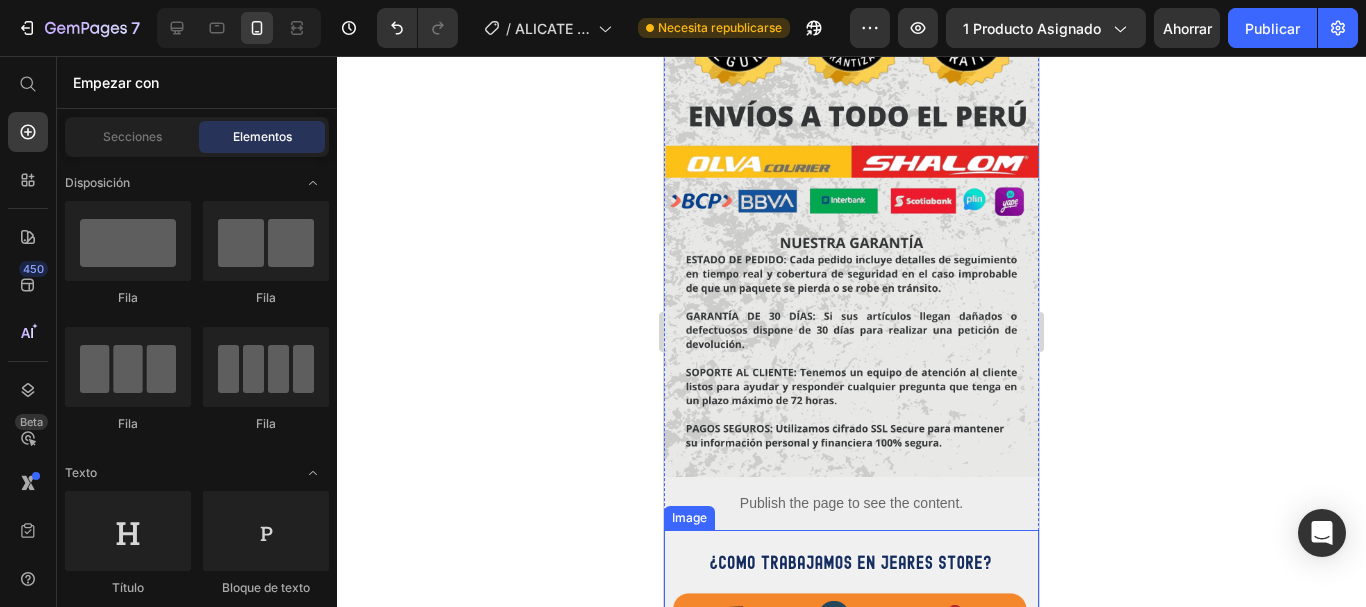 click at bounding box center (851, 825) 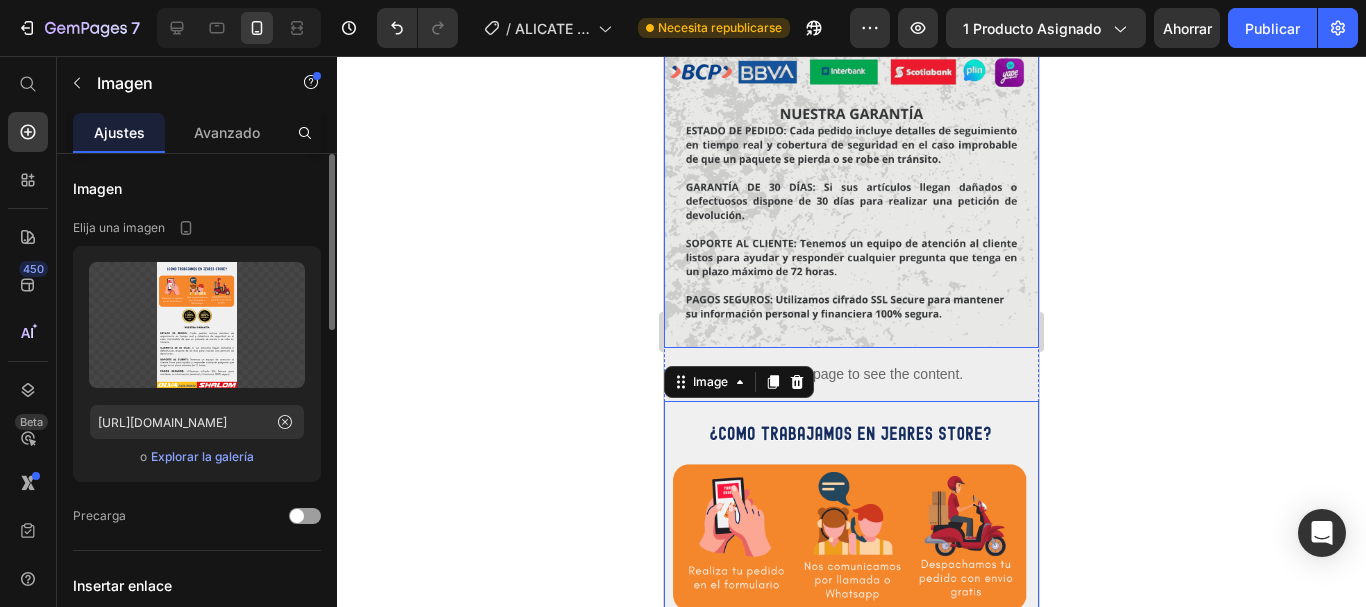 scroll, scrollTop: 4526, scrollLeft: 0, axis: vertical 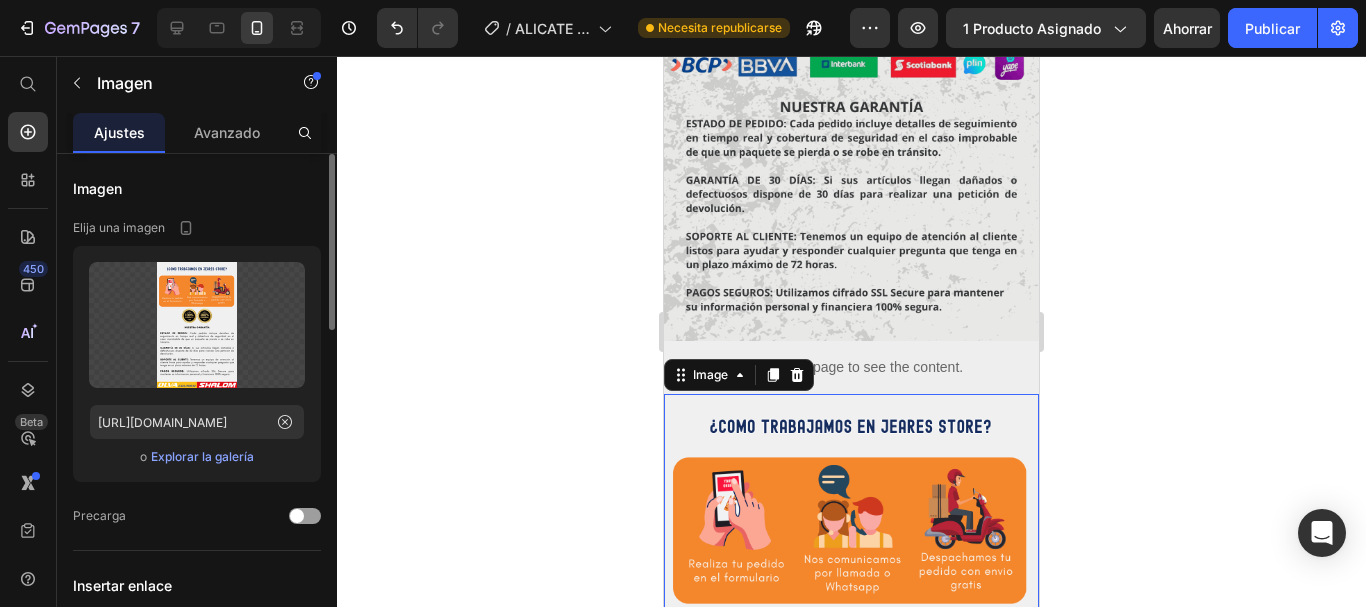 click at bounding box center [851, 689] 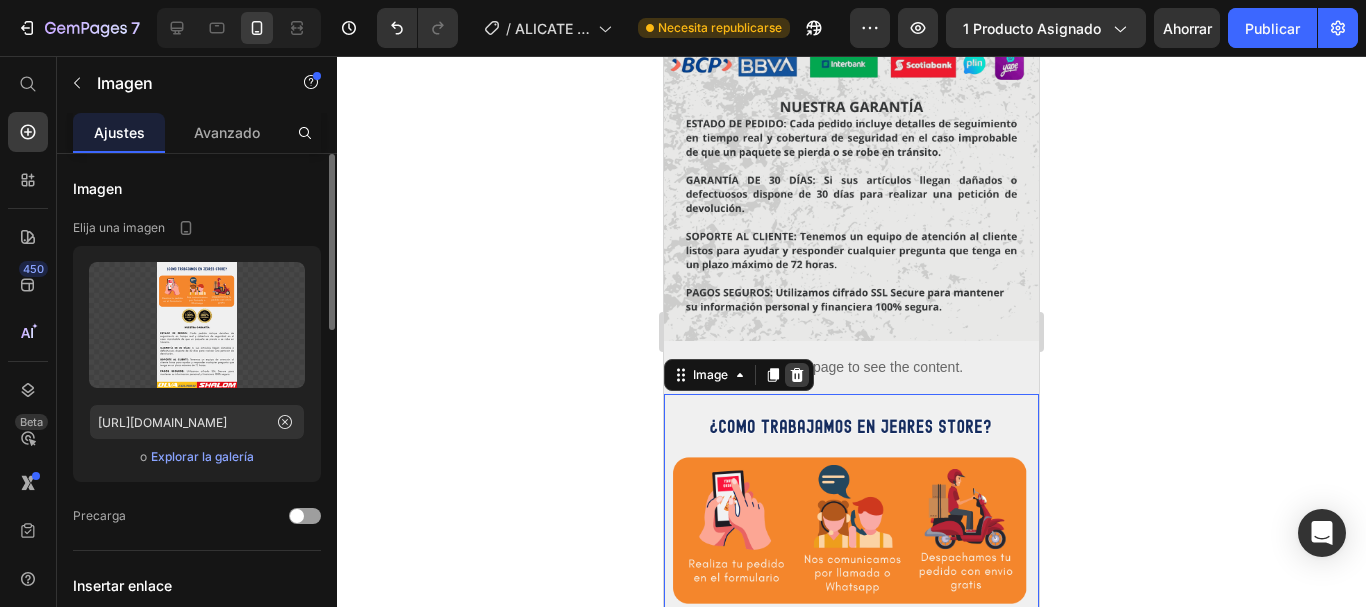click 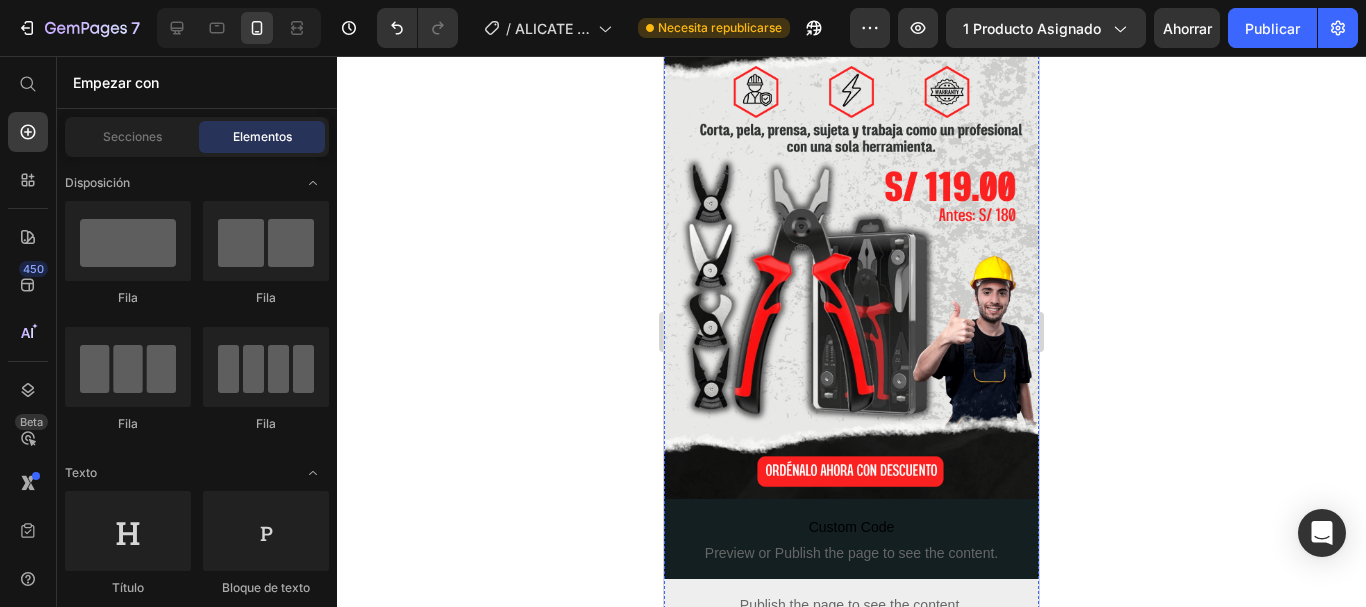 scroll, scrollTop: 138, scrollLeft: 0, axis: vertical 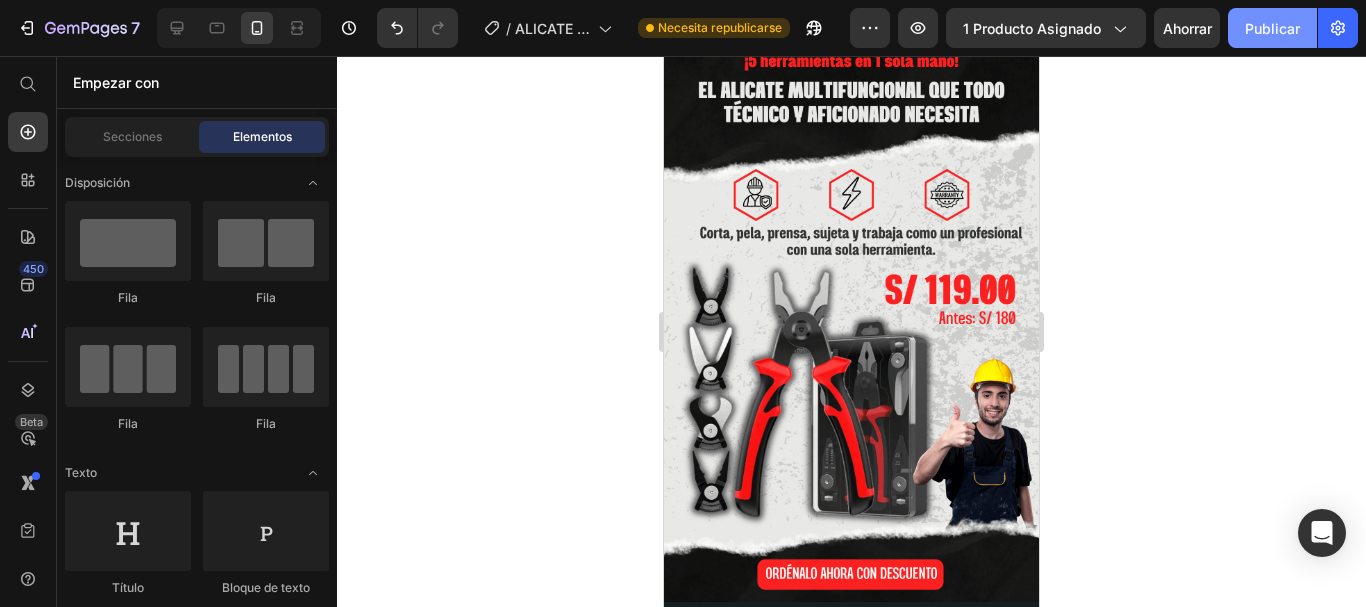 click on "Publicar" at bounding box center [1272, 28] 